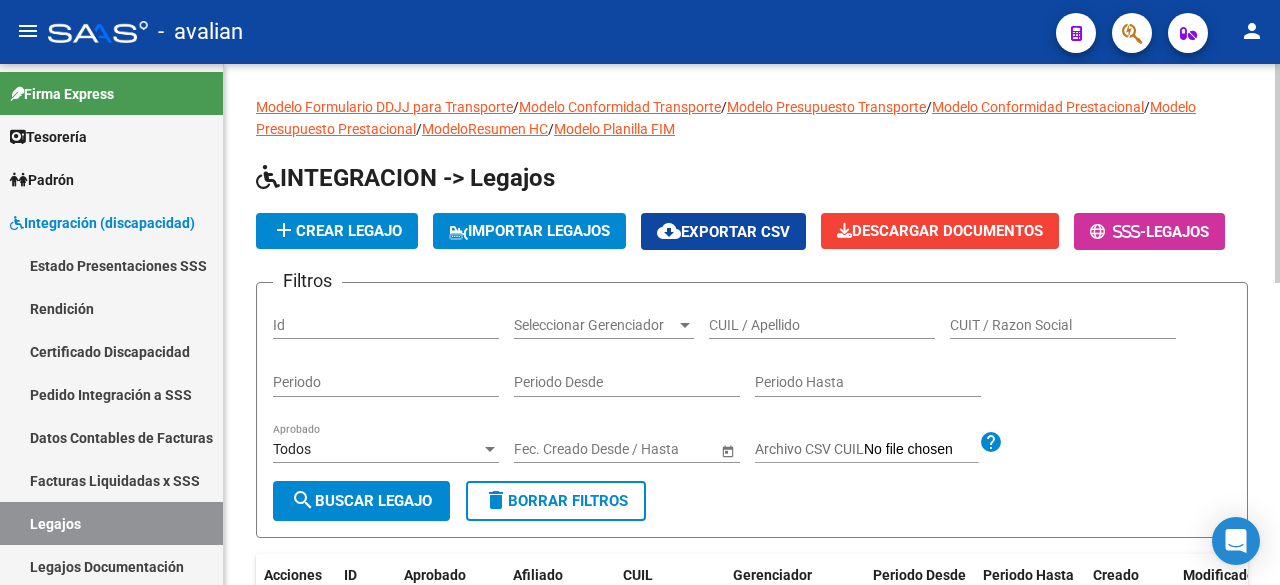 scroll, scrollTop: 0, scrollLeft: 0, axis: both 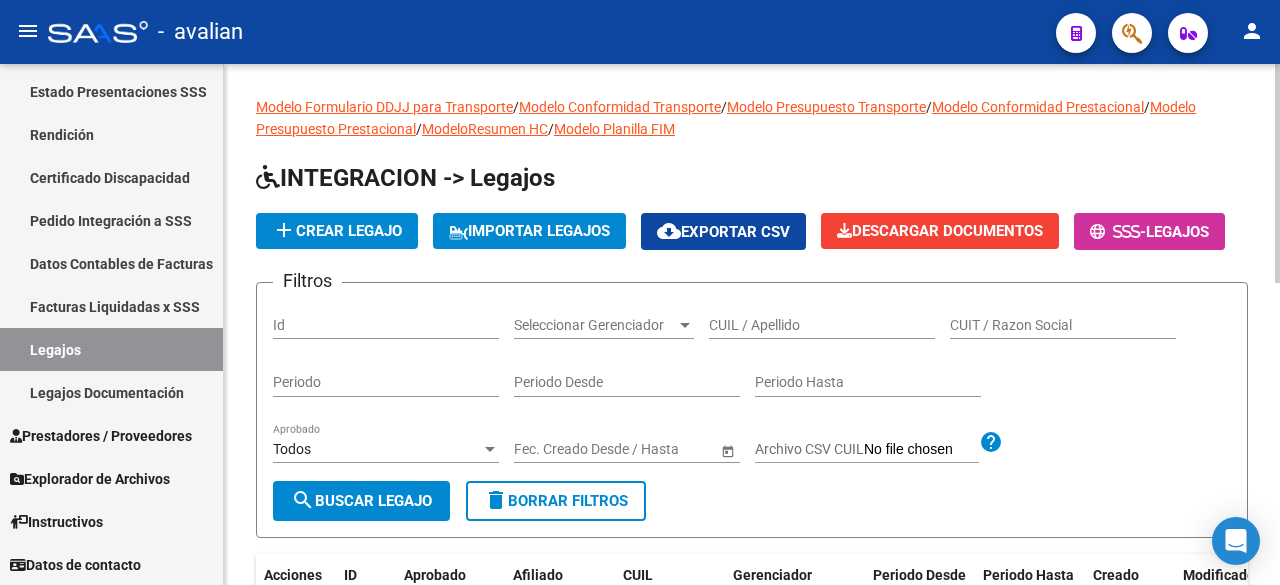 click on "CUIL / Apellido" at bounding box center (822, 325) 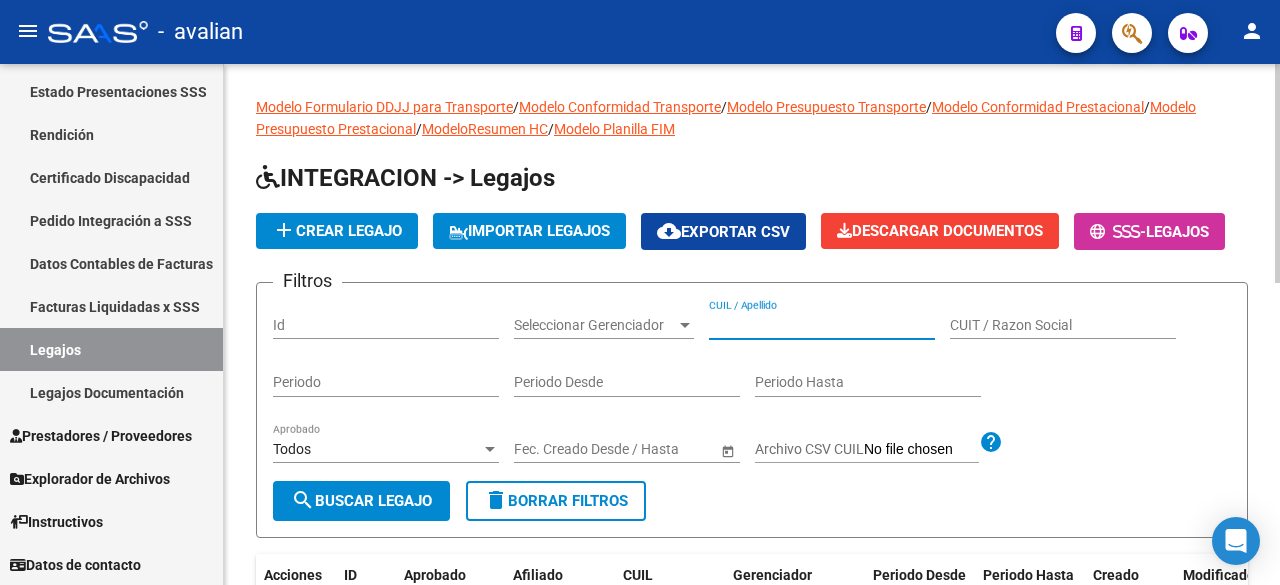 paste on "[NUMBER]" 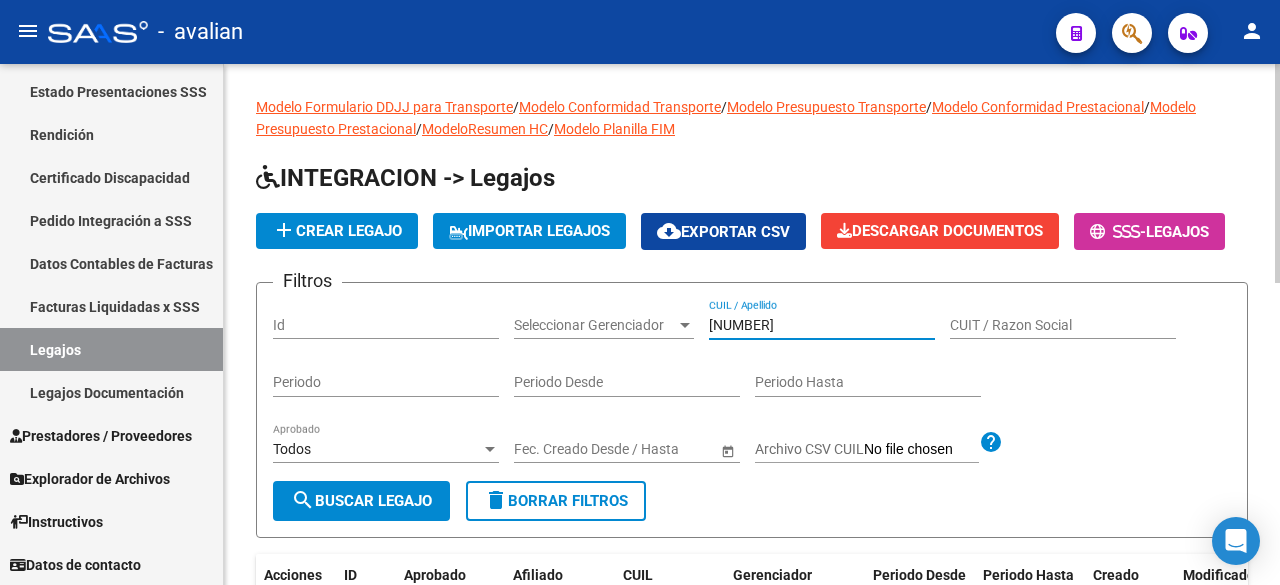type on "[NUMBER]" 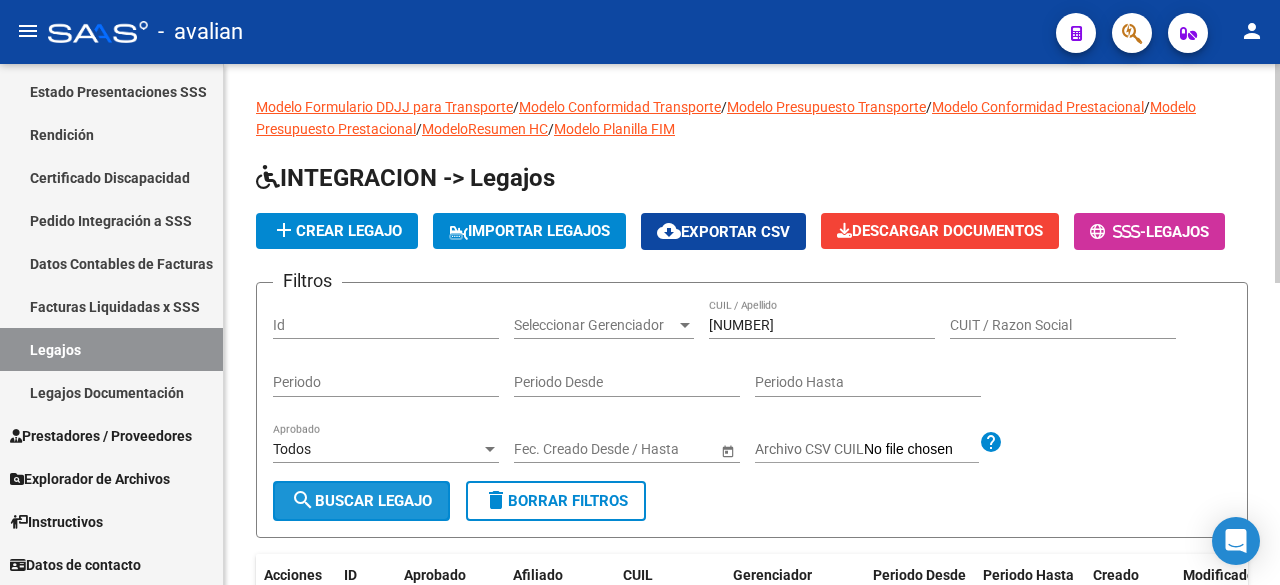 click on "search  Buscar Legajo" 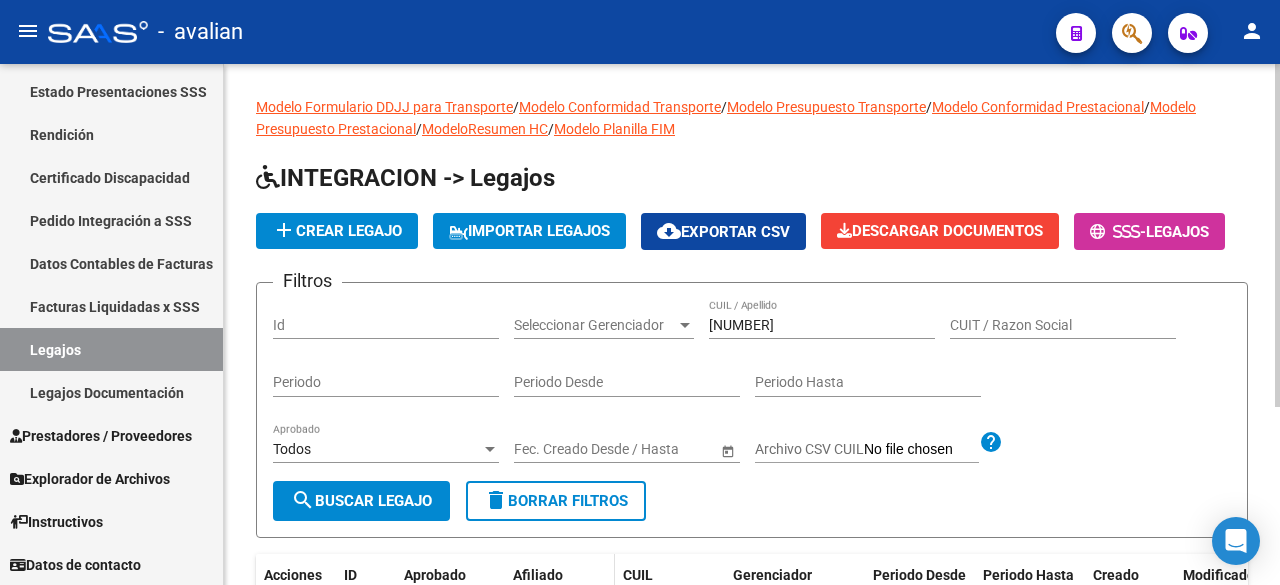 scroll, scrollTop: 270, scrollLeft: 0, axis: vertical 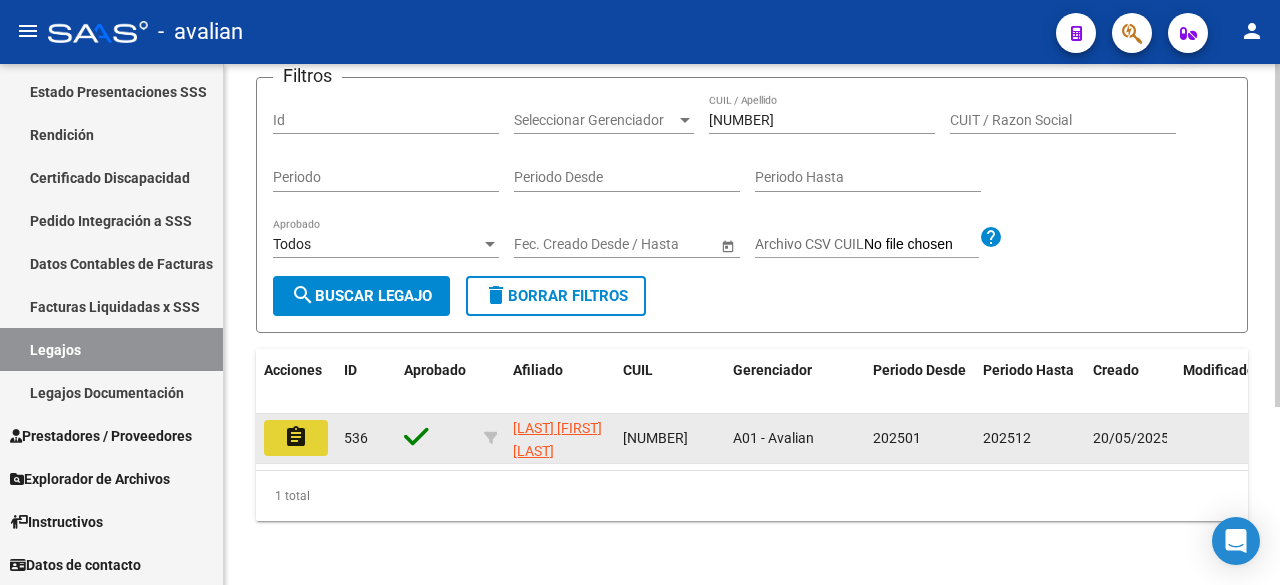 click on "assignment" 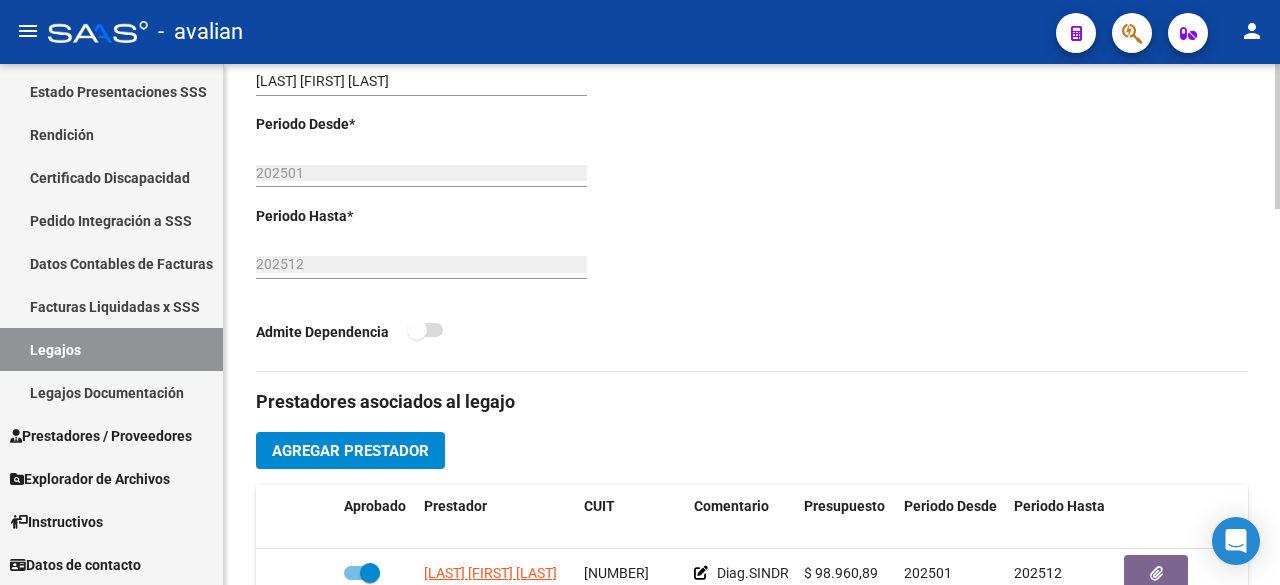 scroll, scrollTop: 800, scrollLeft: 0, axis: vertical 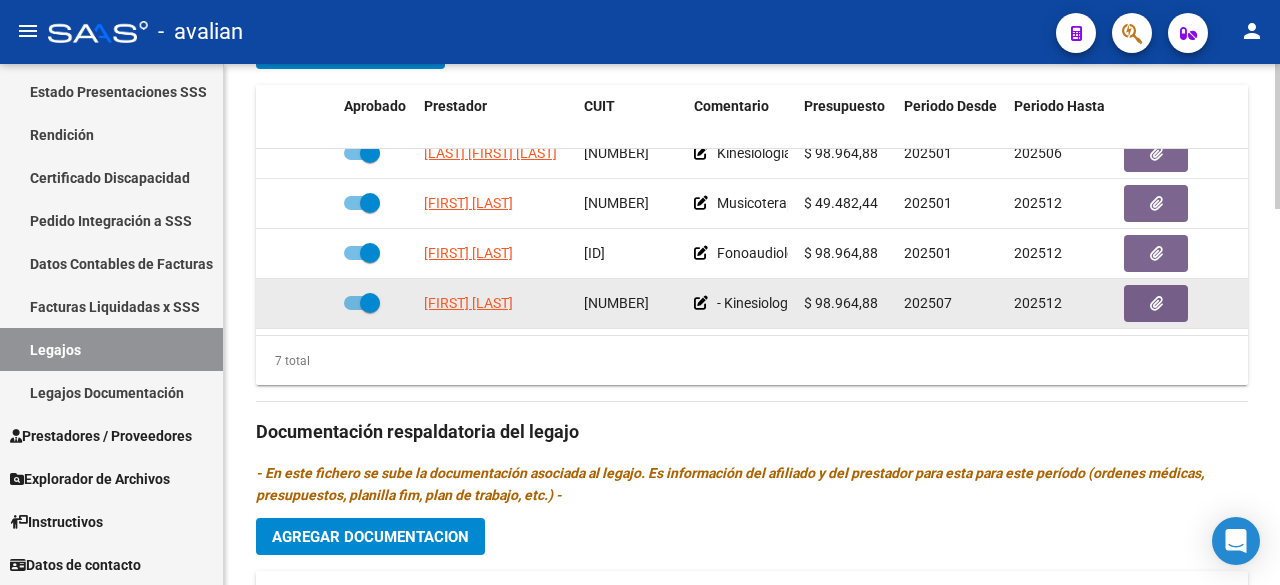 click at bounding box center [362, 303] 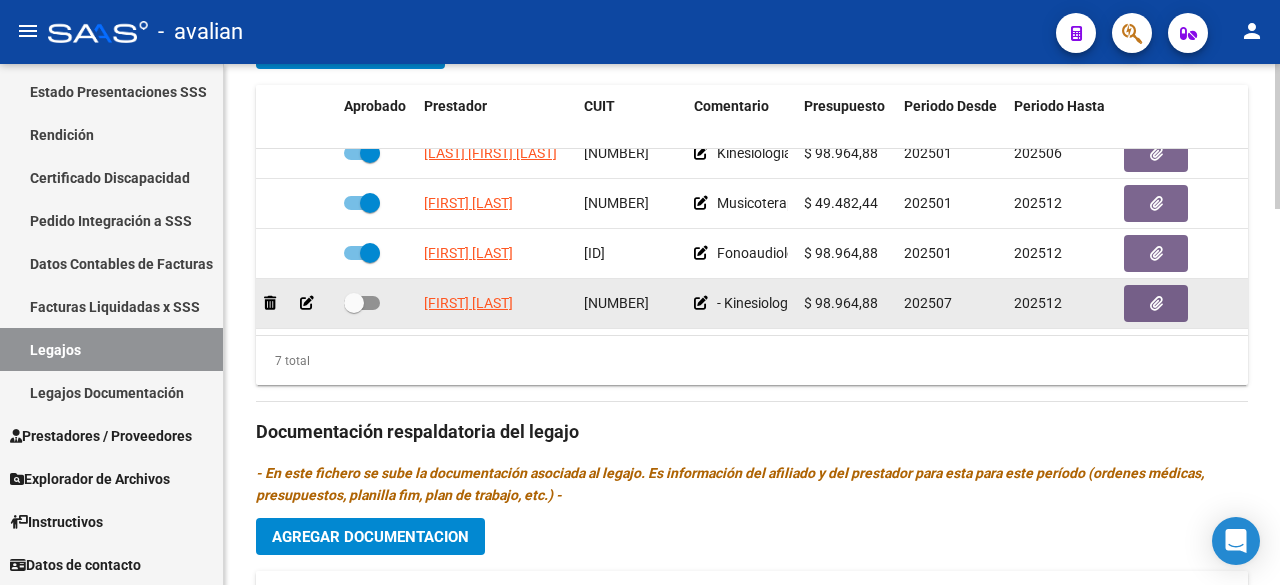 click 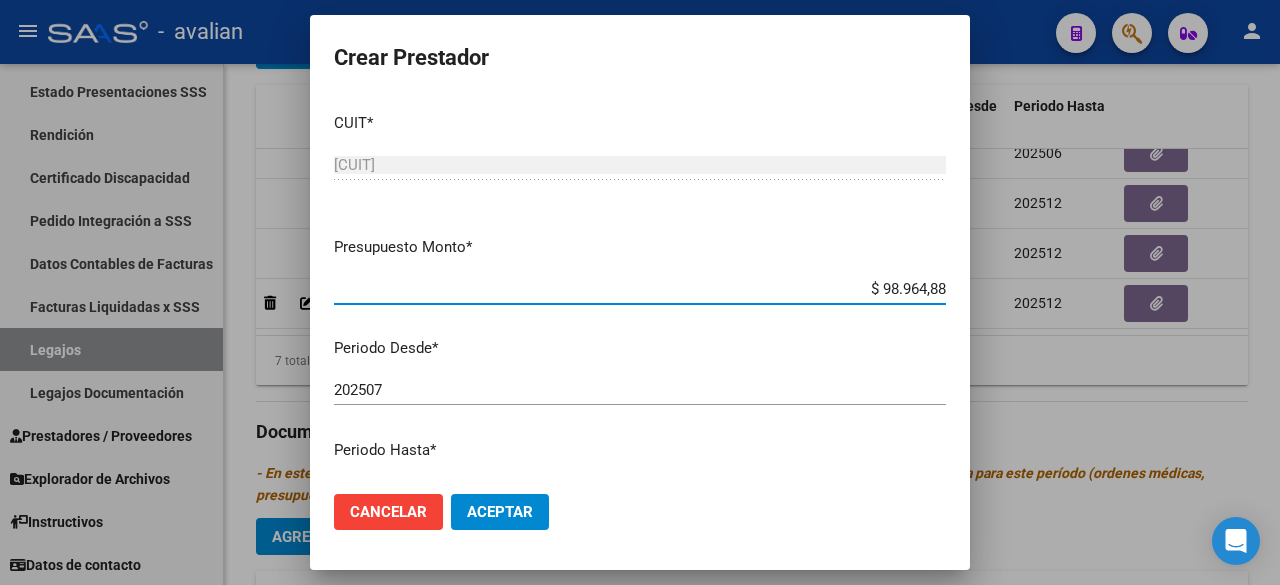 scroll, scrollTop: 100, scrollLeft: 0, axis: vertical 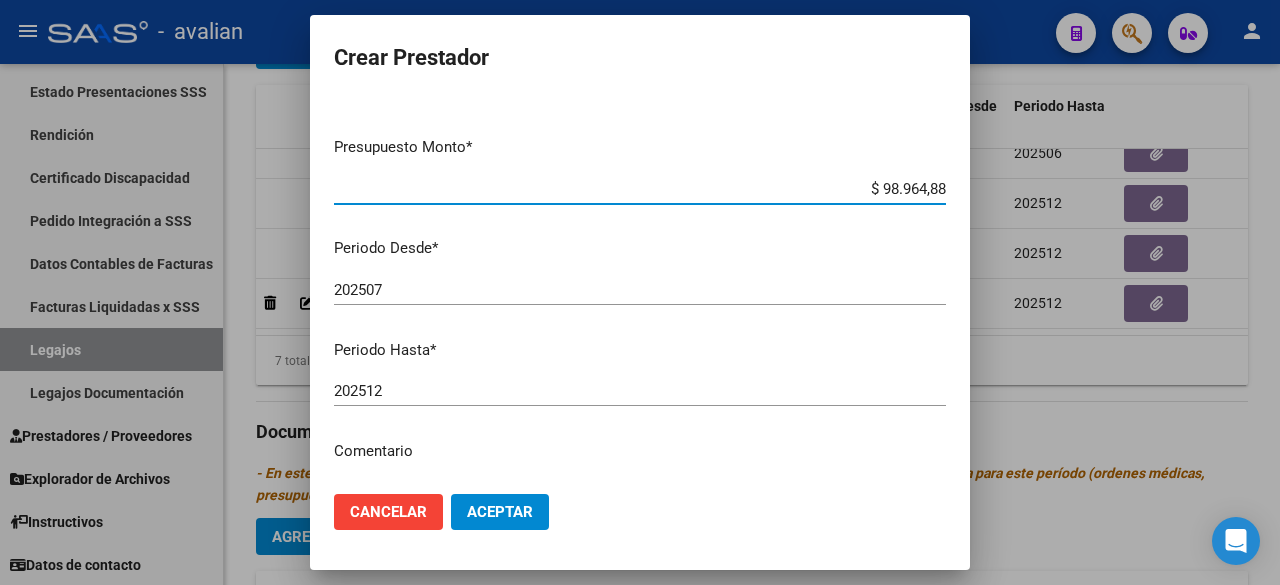 click on "202507" at bounding box center (640, 290) 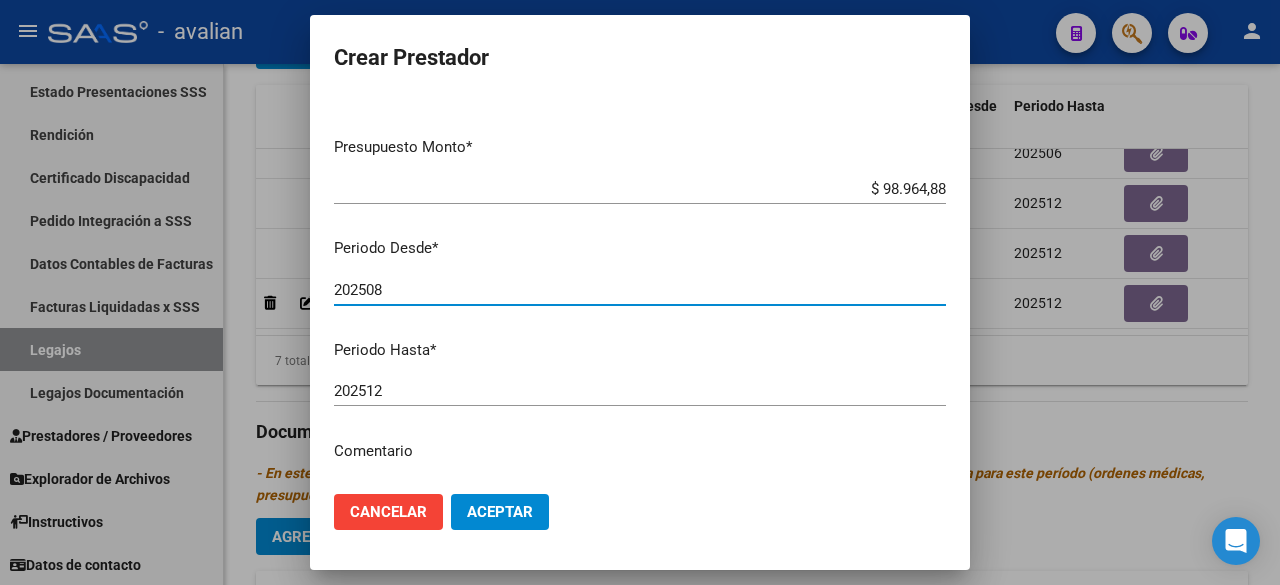scroll, scrollTop: 300, scrollLeft: 0, axis: vertical 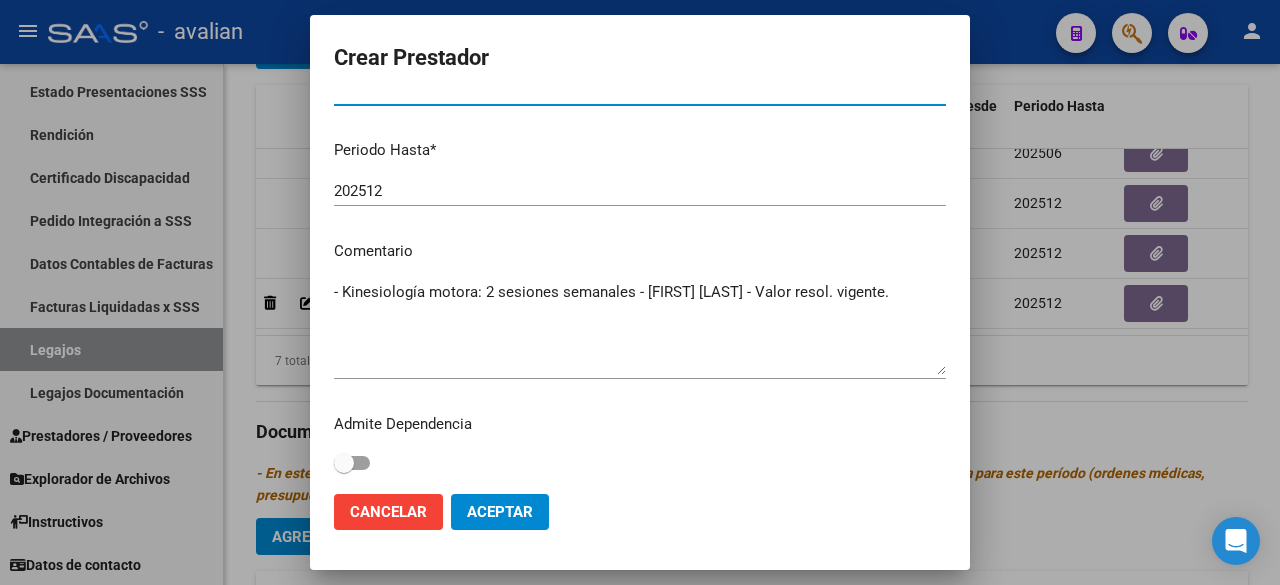 type on "202508" 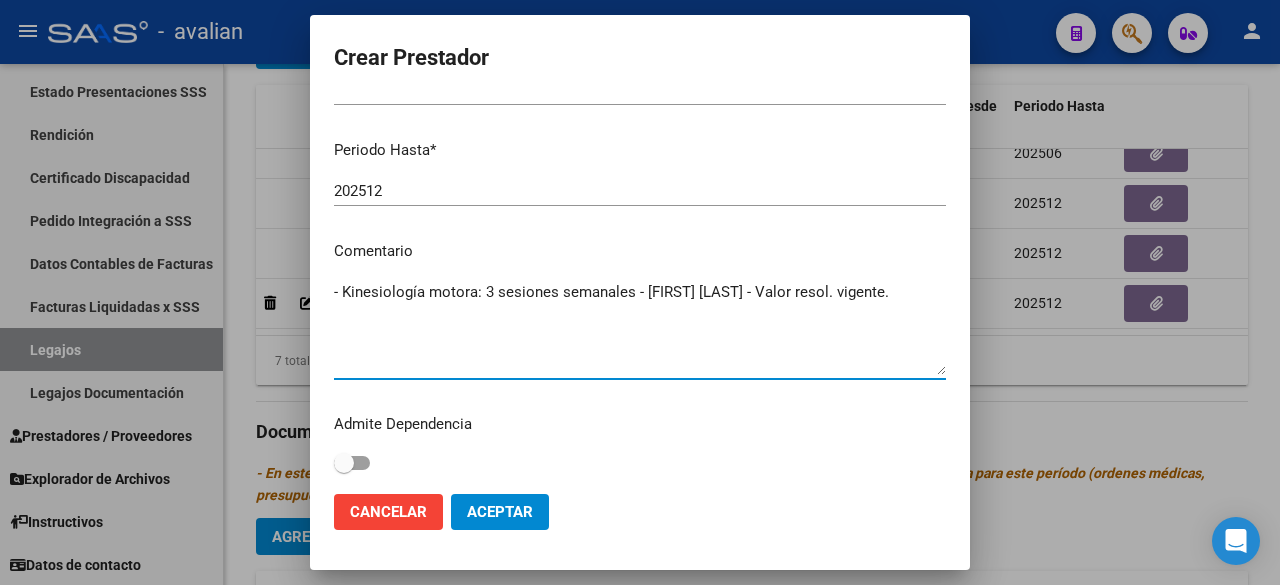 click on "CUIT  *   [CUIT] Ingresar CUIT  ARCA Padrón    Presupuesto Monto  *   $ 98.964,88 Ingresar el monto  Periodo Desde  *   202508 Ingresar el periodo  Periodo Hasta  *   202512 Ingresar el periodo  Comentario    - Kinesiología motora: 3 sesiones semanales - [FIRST] [LAST] - Valor resol. vigente. Ingresar el comentario  Admite Dependencia" at bounding box center [640, 287] 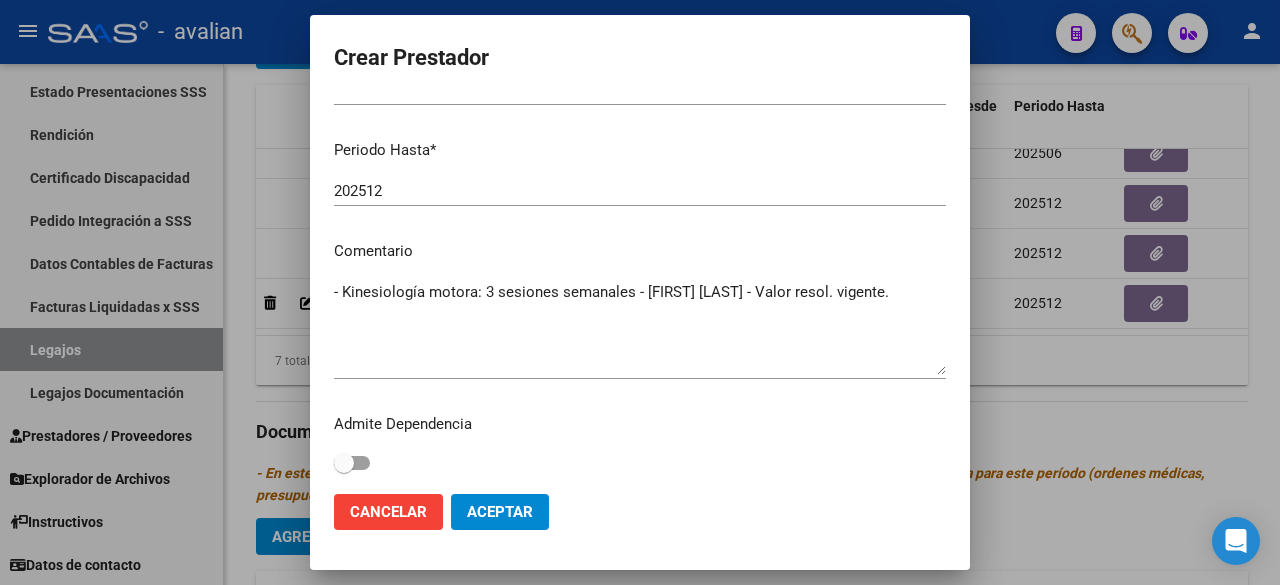 click on "- Kinesiología motora: 3 sesiones semanales - [FIRST] [LAST] - Valor resol. vigente." at bounding box center (640, 328) 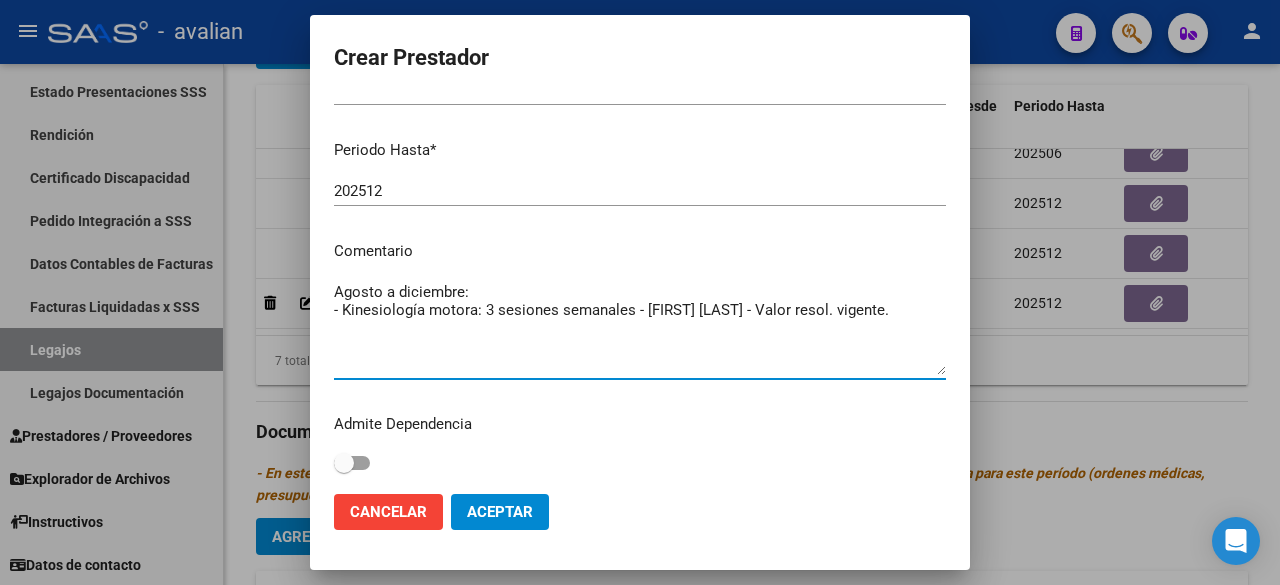 click on "CUIT  *   [CUIT] Ingresar CUIT  ARCA Padrón    Presupuesto Monto  *   $ 98.964,88 Ingresar el monto  Periodo Desde  *   202508 Ingresar el periodo  Periodo Hasta  *   202512 Ingresar el periodo  Comentario    Agosto a diciembre:
- Kinesiología motora: 3 sesiones semanales - [FIRST] [LAST] - Valor resol. vigente. Ingresar el comentario  Admite Dependencia" at bounding box center [640, 287] 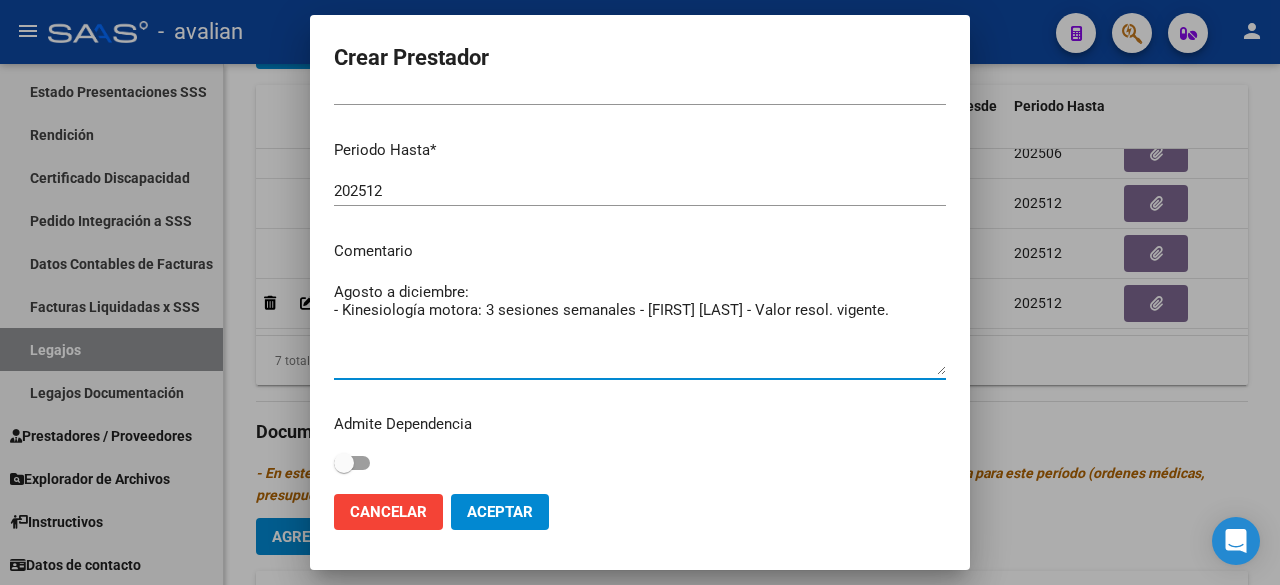 click on "Agosto a diciembre:
- Kinesiología motora: 3 sesiones semanales - [FIRST] [LAST] - Valor resol. vigente." at bounding box center [640, 328] 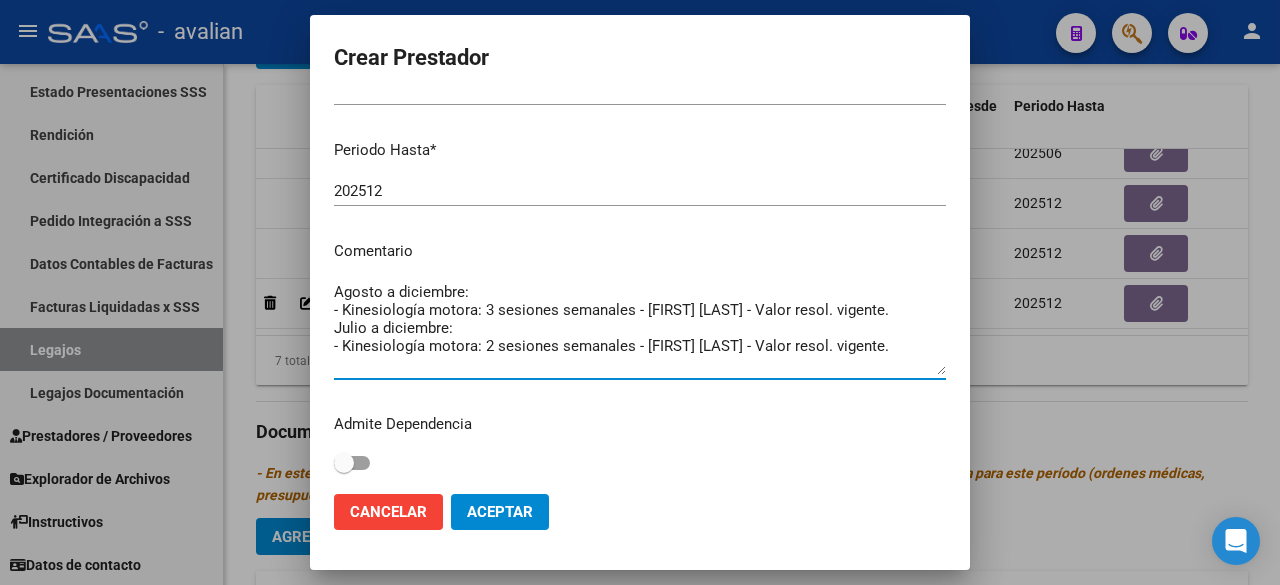 drag, startPoint x: 334, startPoint y: 307, endPoint x: 938, endPoint y: 317, distance: 604.08276 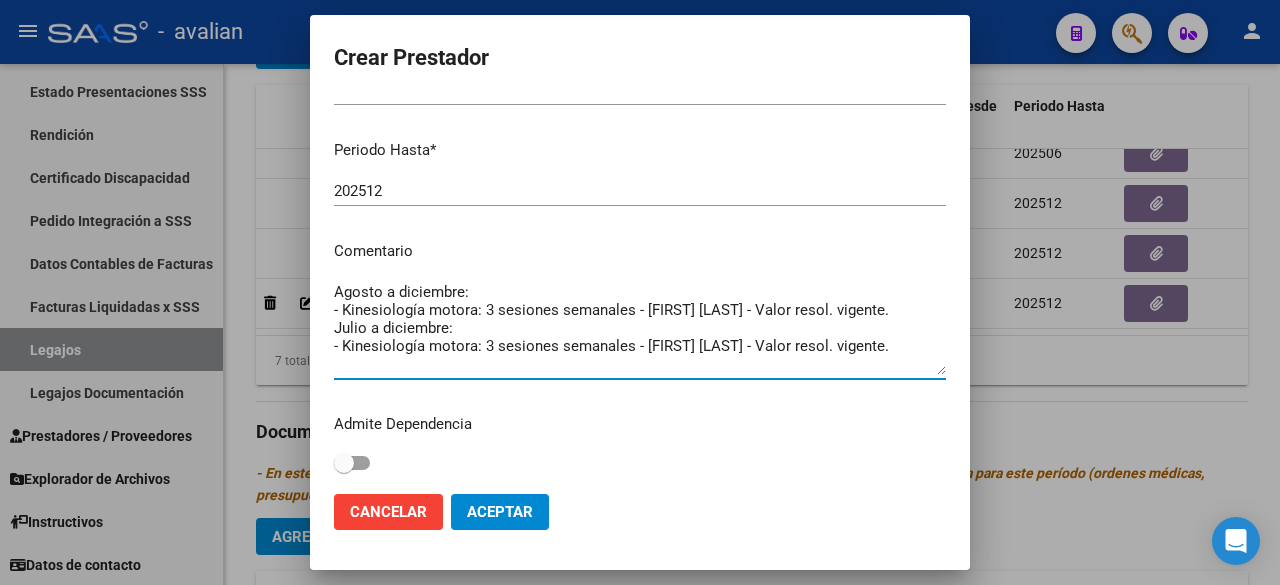 click on "Agosto a diciembre:
- Kinesiología motora: 3 sesiones semanales - [FIRST] [LAST] - Valor resol. vigente.
Julio a diciembre:
- Kinesiología motora: 3 sesiones semanales - [FIRST] [LAST] - Valor resol. vigente." at bounding box center (640, 328) 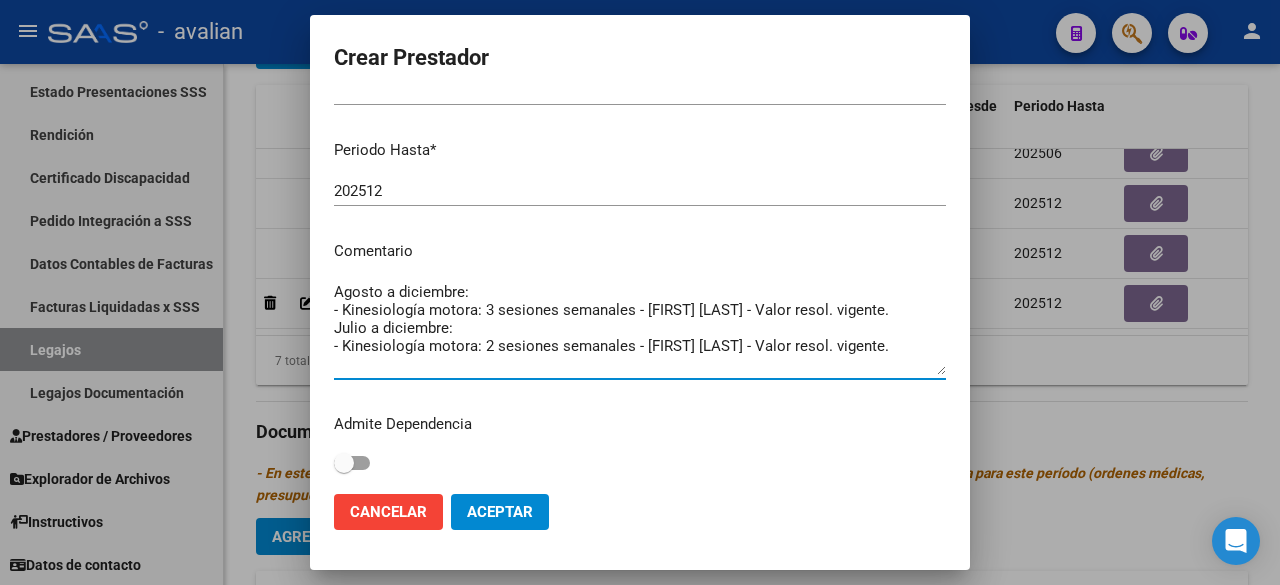 scroll, scrollTop: 0, scrollLeft: 0, axis: both 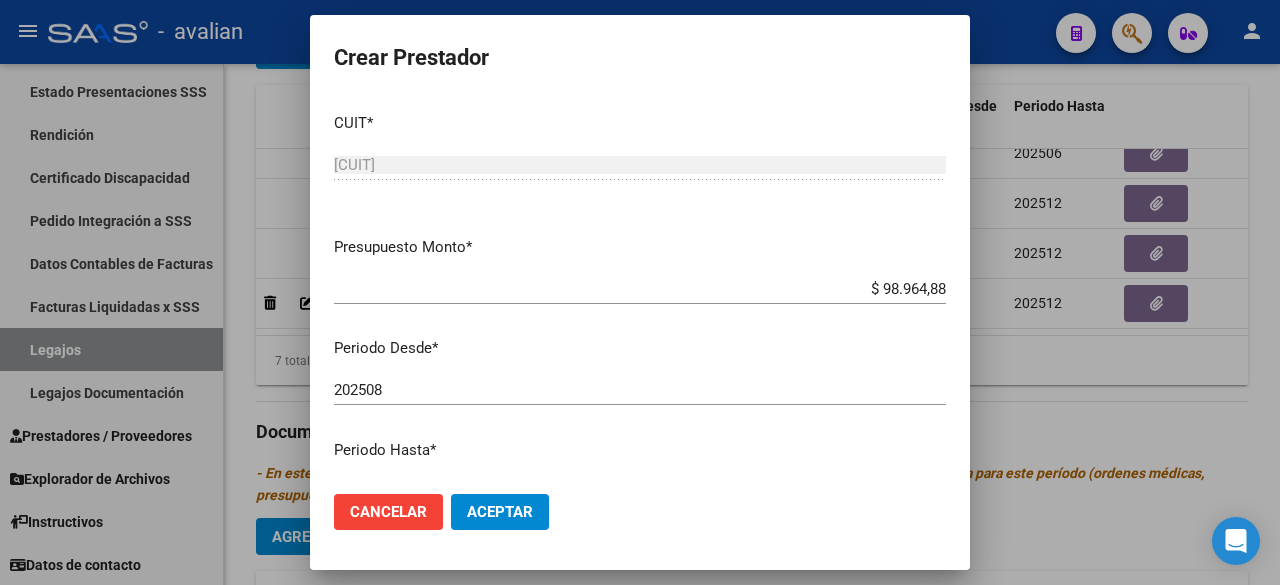 type on "Agosto a diciembre:
- Kinesiología motora: 3 sesiones semanales - [FIRST] [LAST] - Valor resol. vigente.
Julio a diciembre:
- Kinesiología motora: 2 sesiones semanales - [FIRST] [LAST] - Valor resol. vigente." 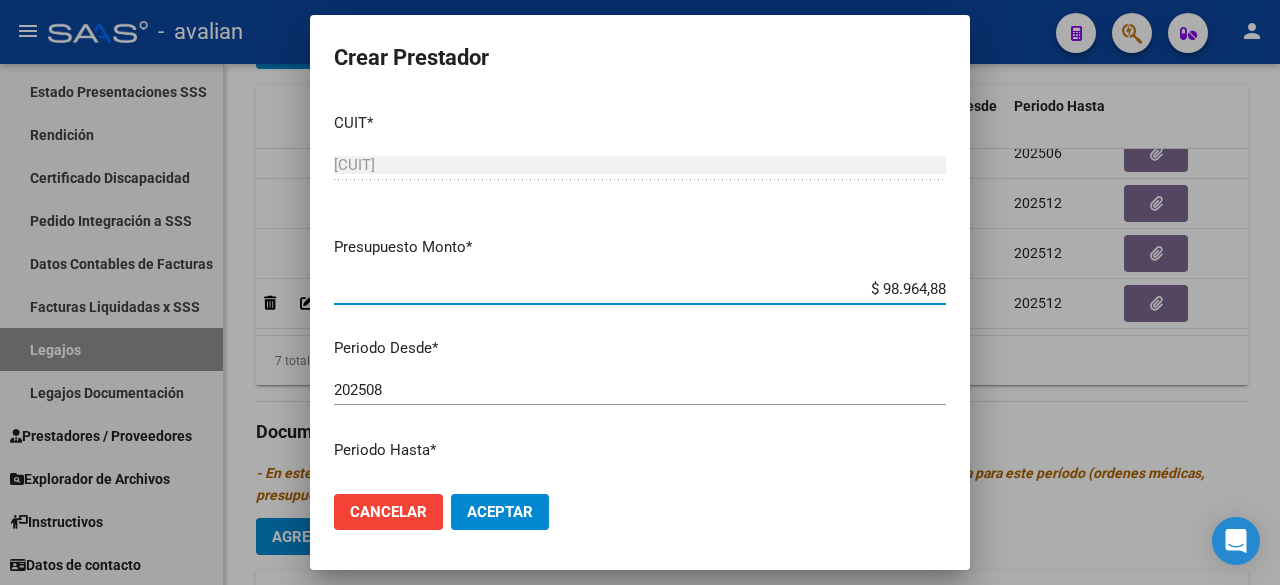 drag, startPoint x: 928, startPoint y: 287, endPoint x: 676, endPoint y: 303, distance: 252.50743 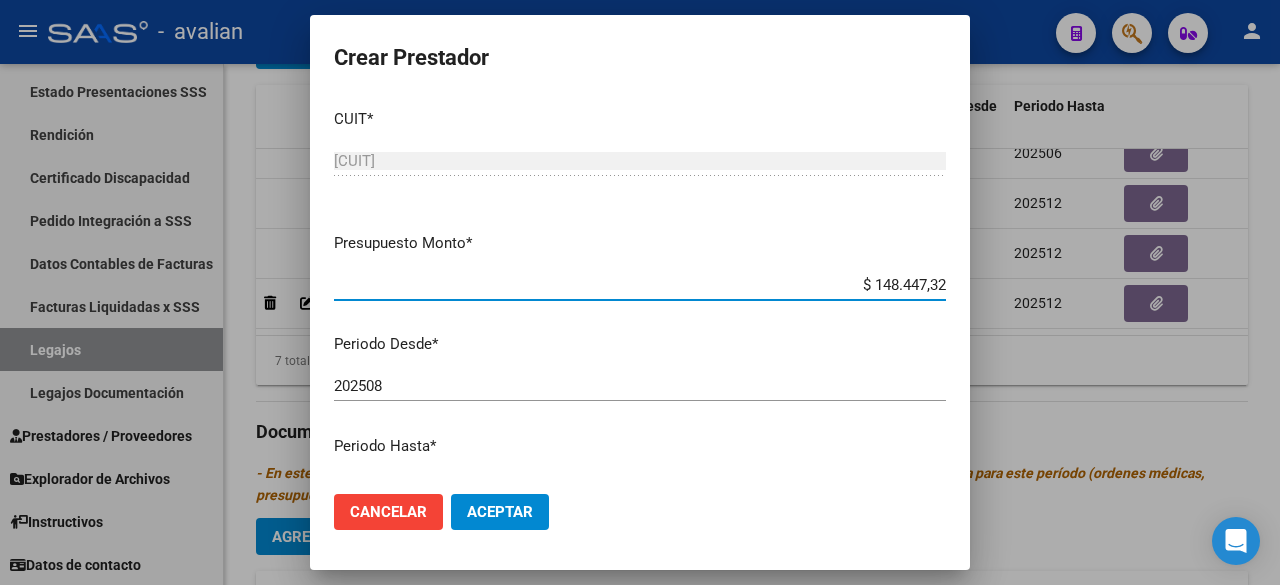 scroll, scrollTop: 304, scrollLeft: 0, axis: vertical 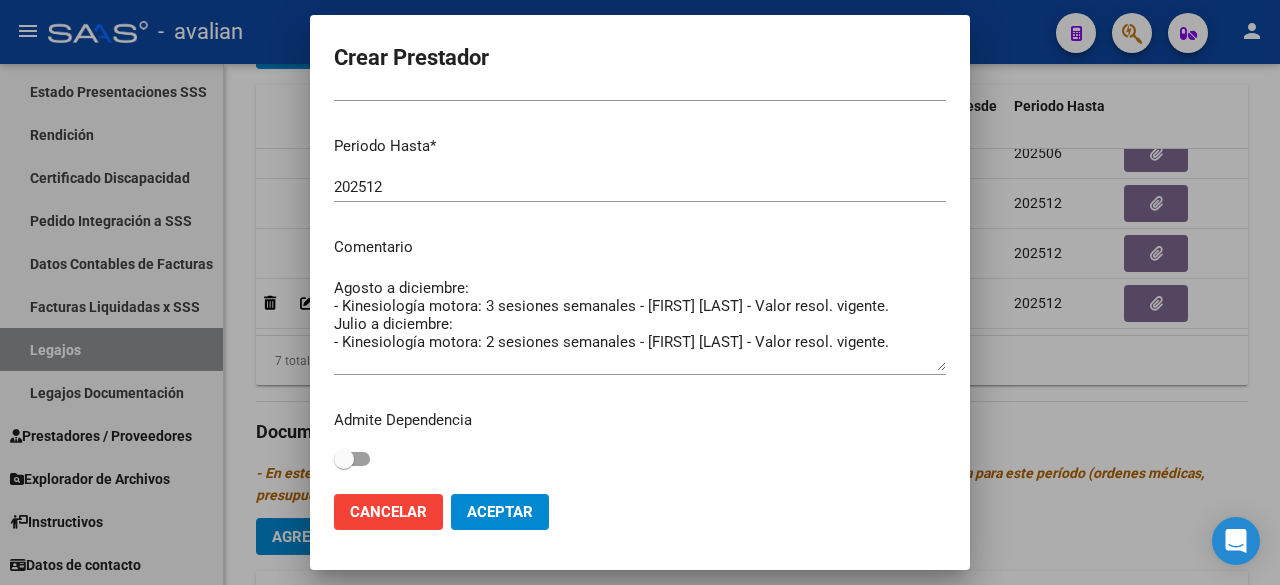 type on "$ 148.447,32" 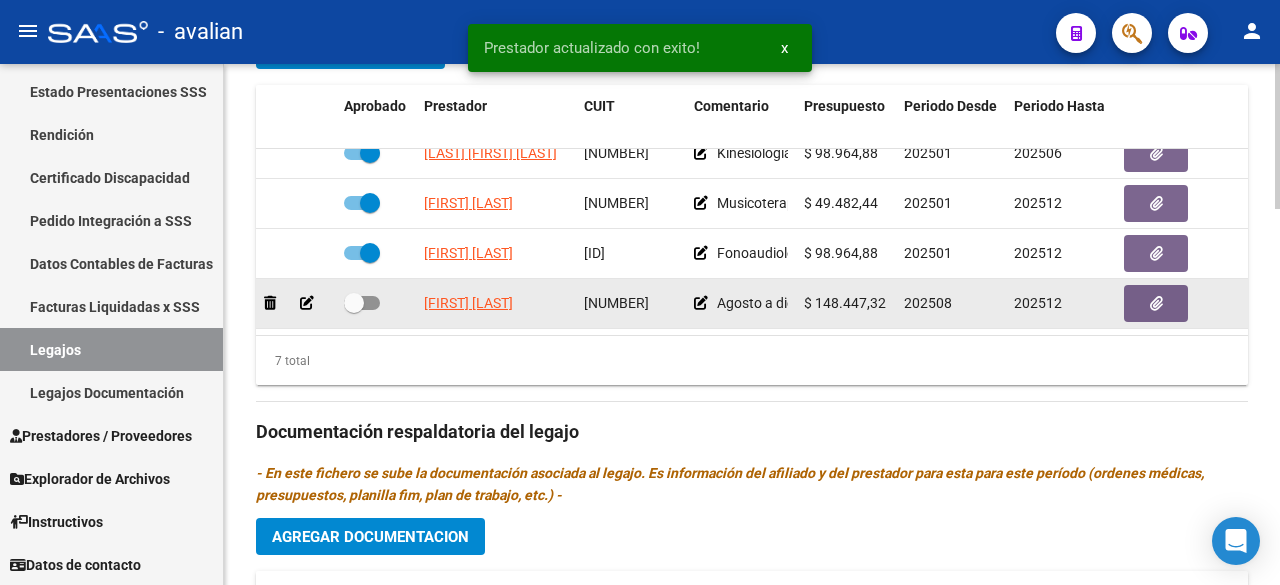 click at bounding box center [362, 303] 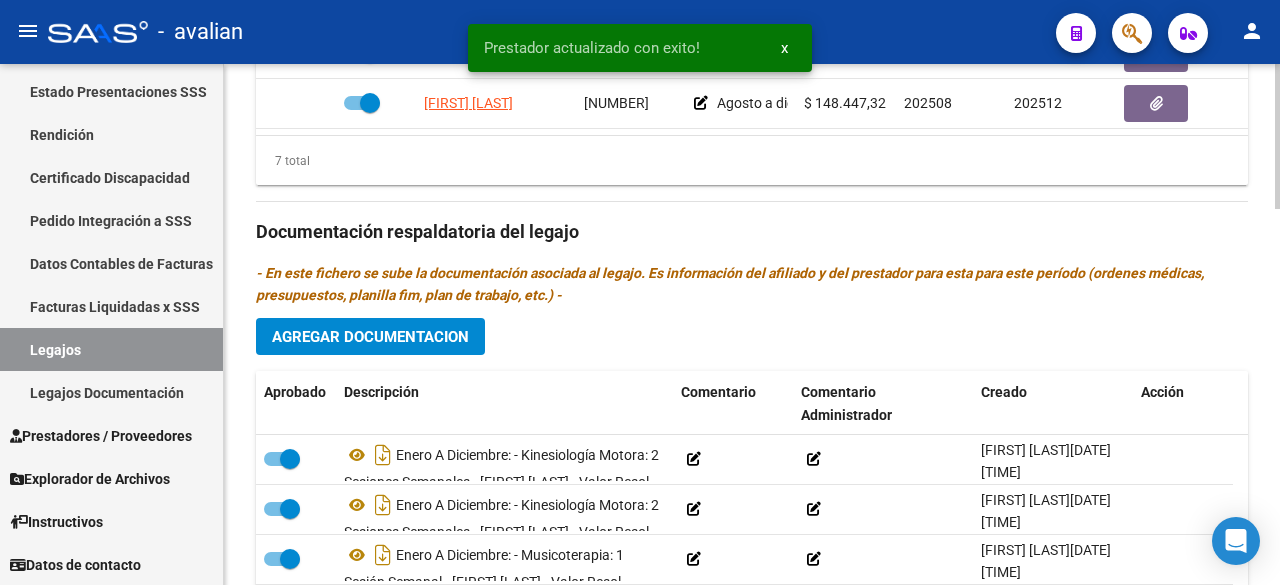 scroll, scrollTop: 1300, scrollLeft: 0, axis: vertical 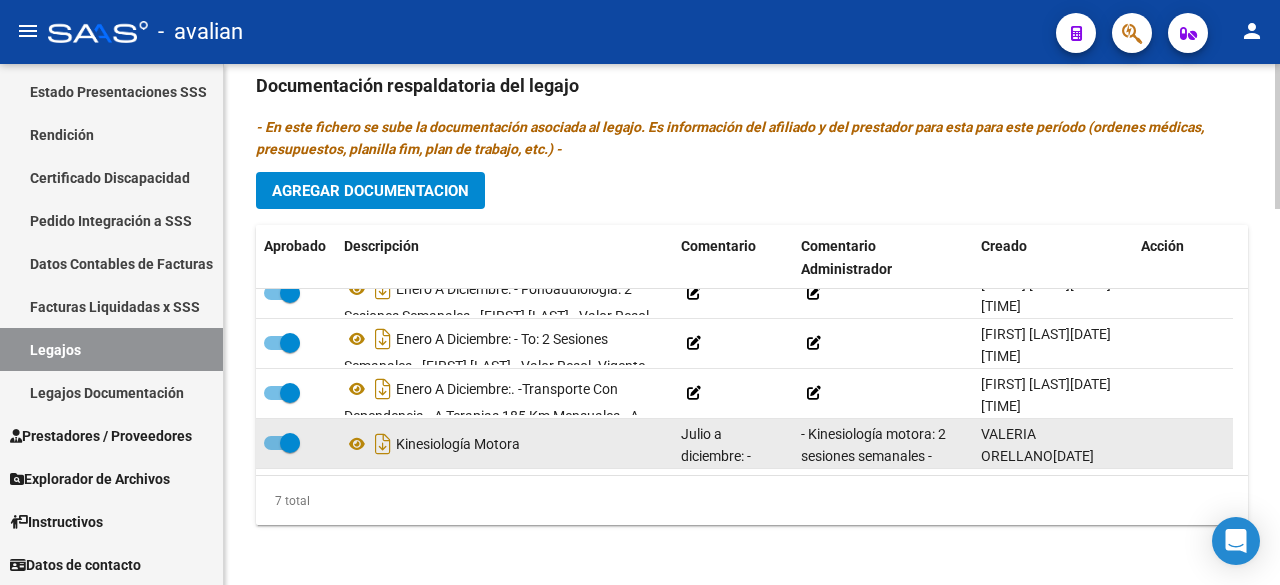 click 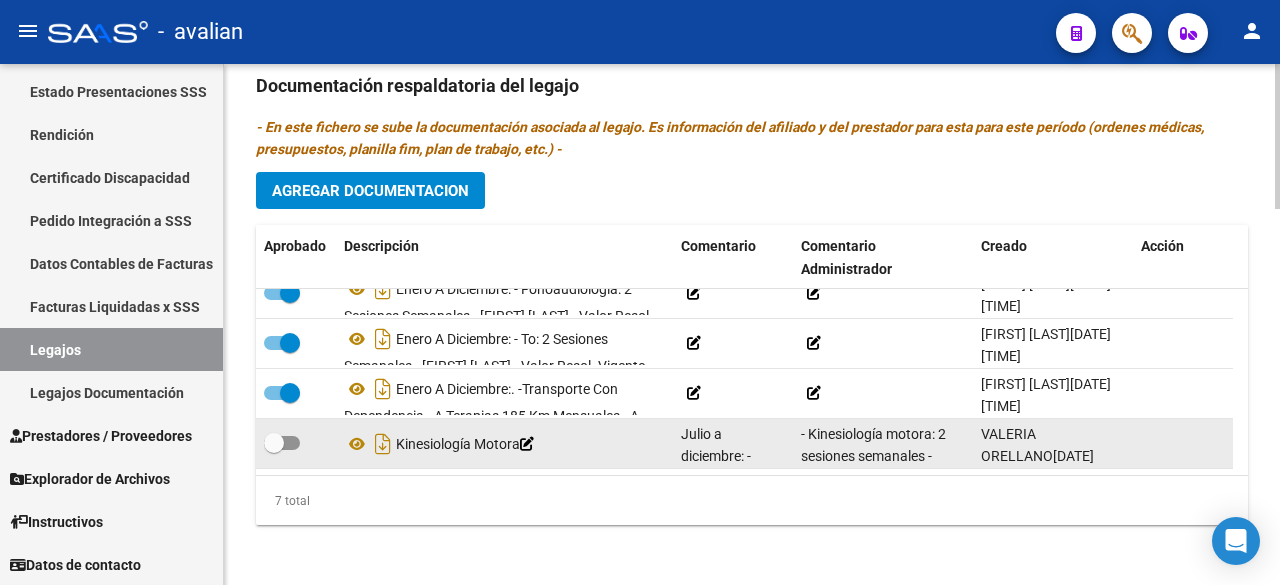 click 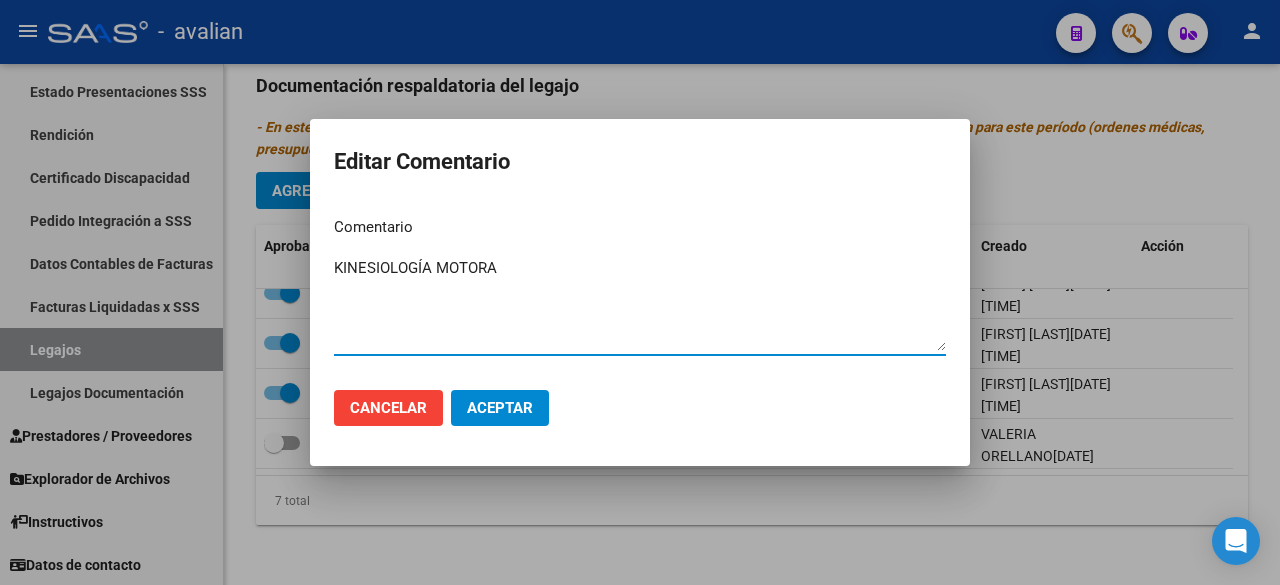 click on "Cancelar" 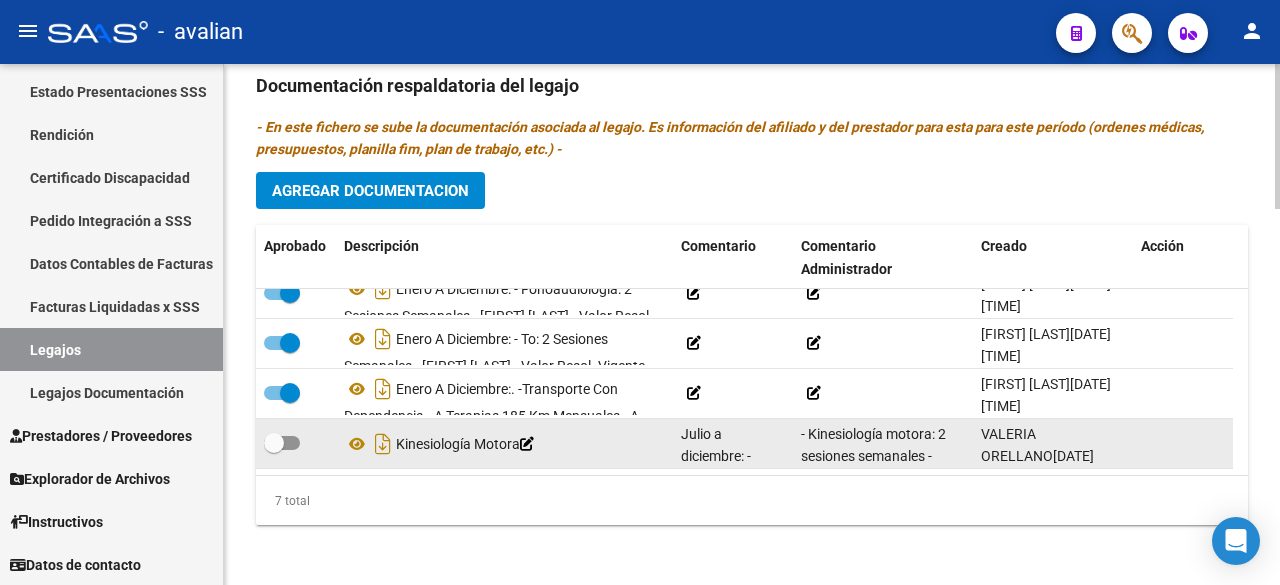click on "- Kinesiología motora: 2 sesiones semanales - [FIRST] [LAST] - Valor resol. vigente." 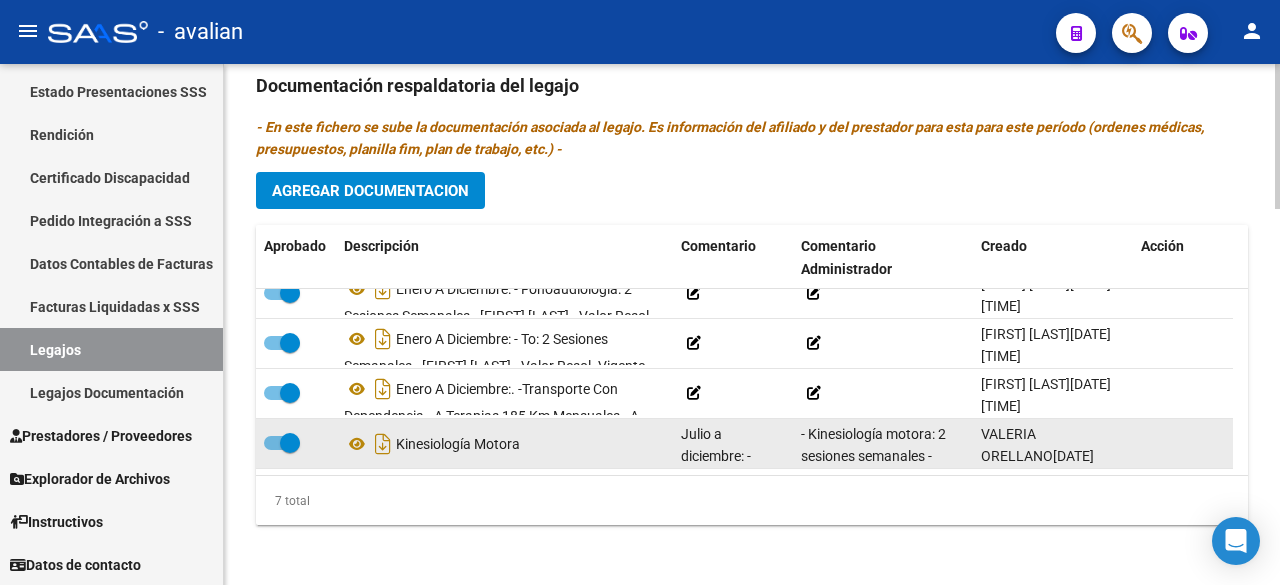 scroll, scrollTop: 0, scrollLeft: 0, axis: both 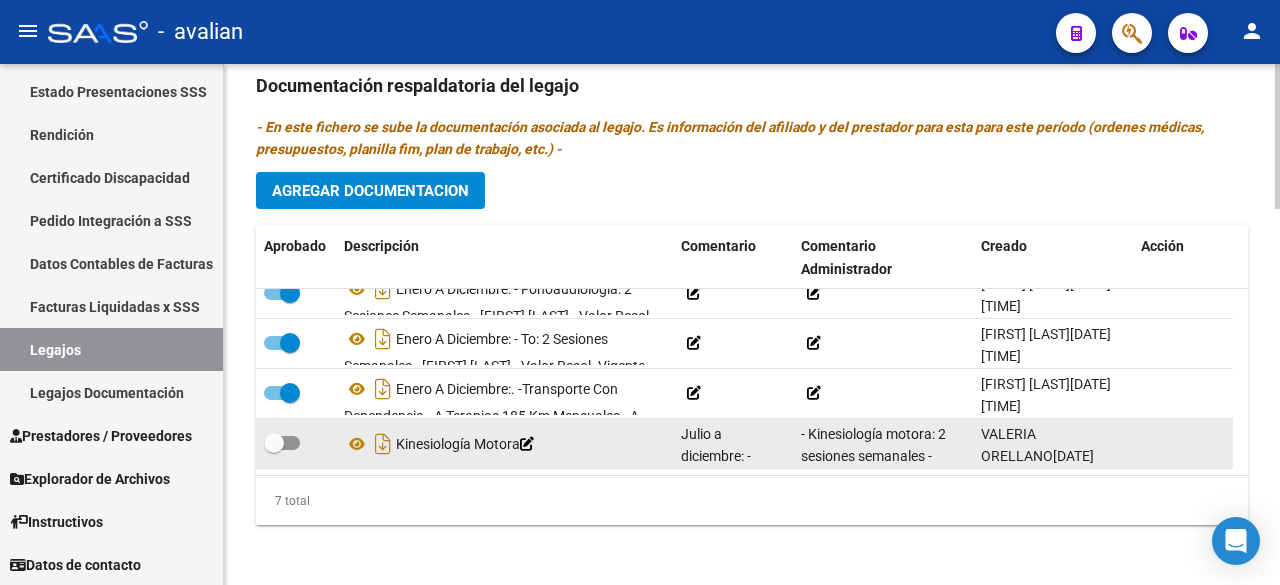 click 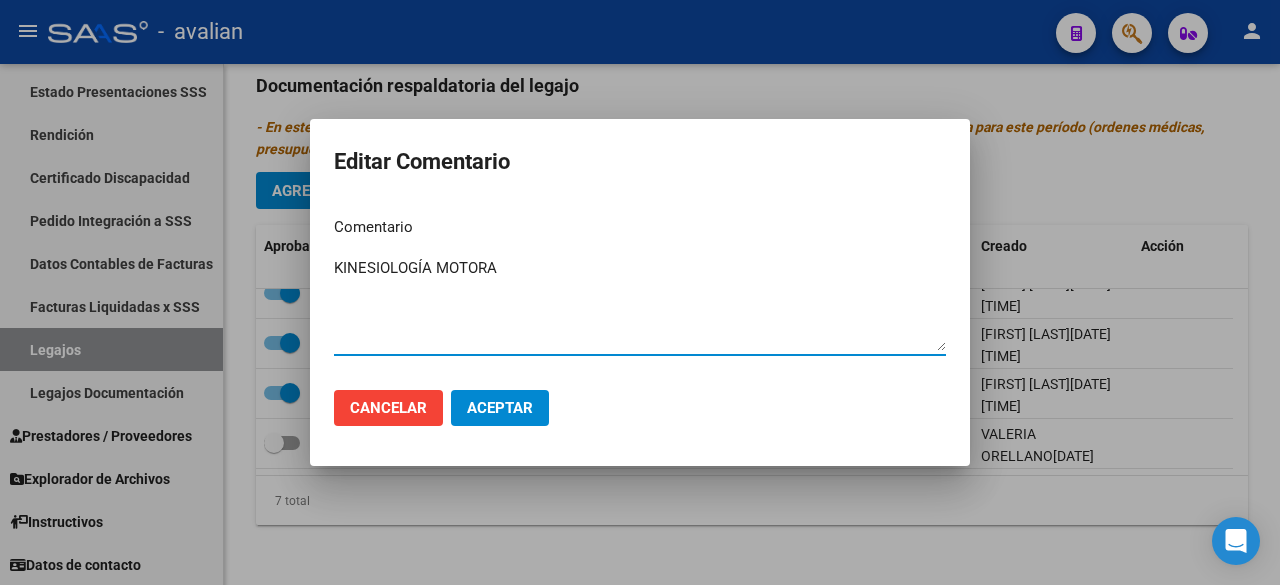 paste on "148.447,32" 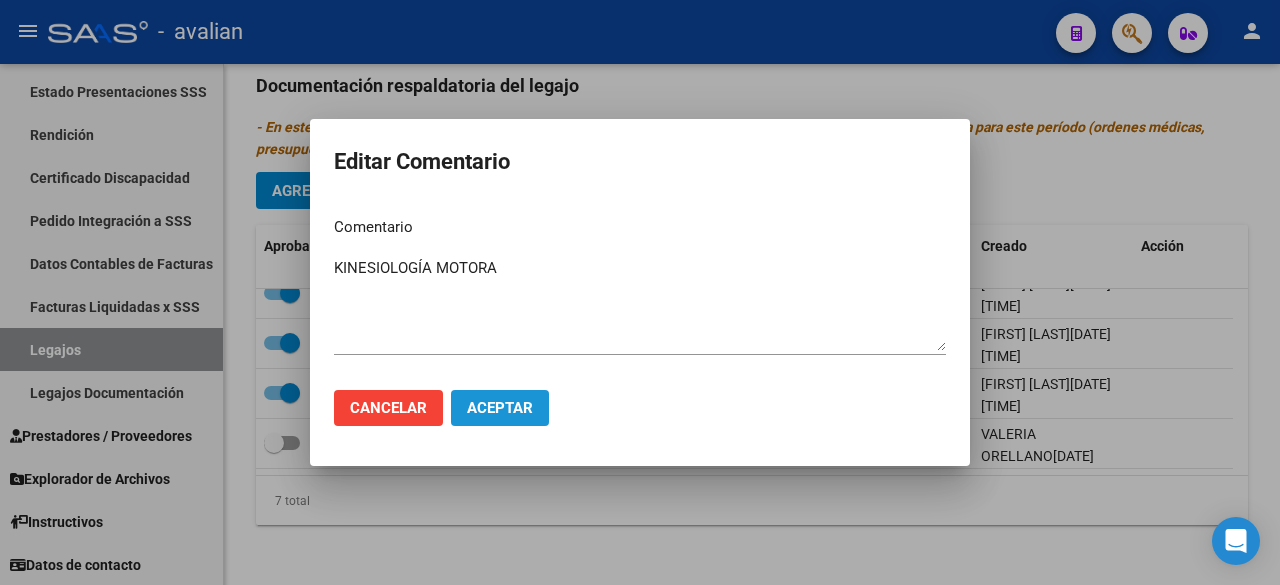 click on "Aceptar" 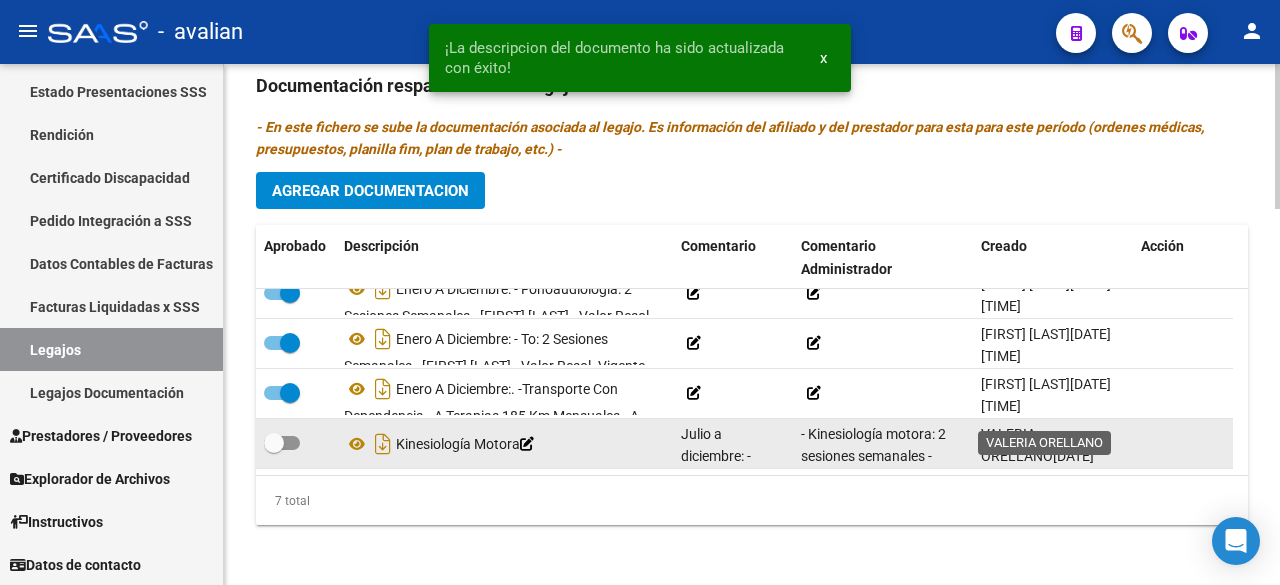 scroll, scrollTop: 3, scrollLeft: 0, axis: vertical 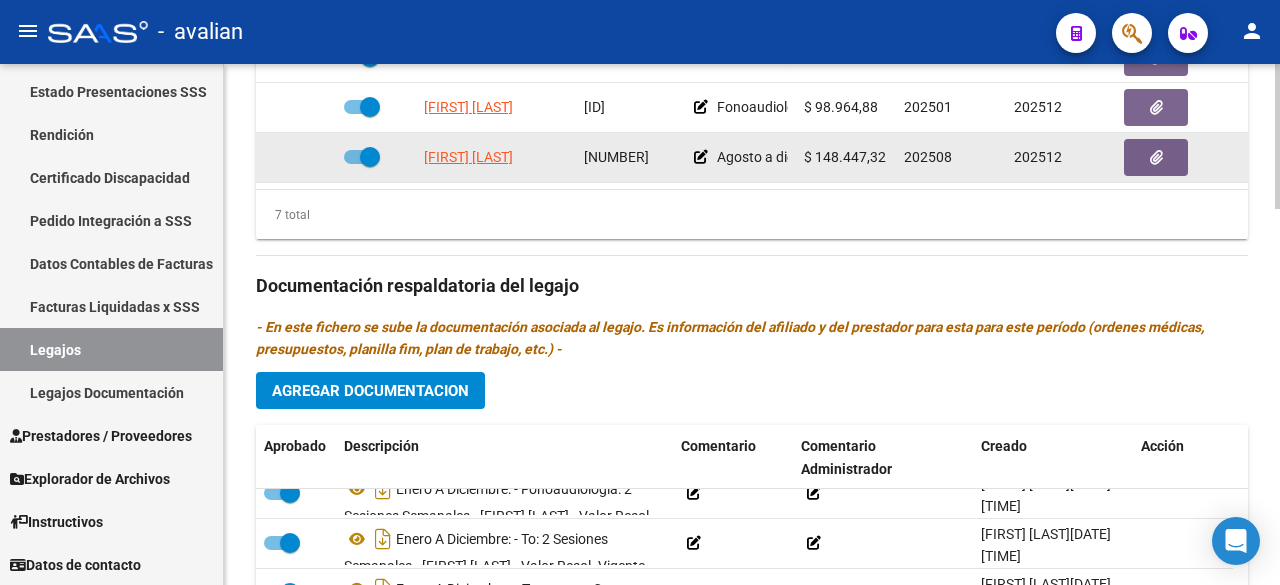 click 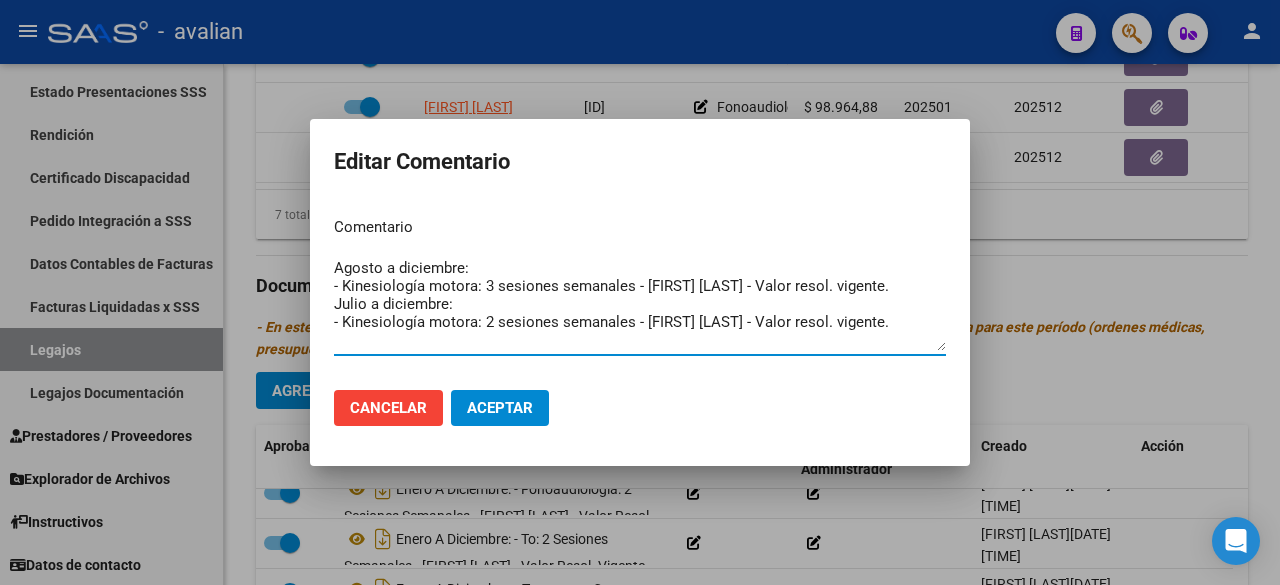 drag, startPoint x: 334, startPoint y: 263, endPoint x: 950, endPoint y: 336, distance: 620.3104 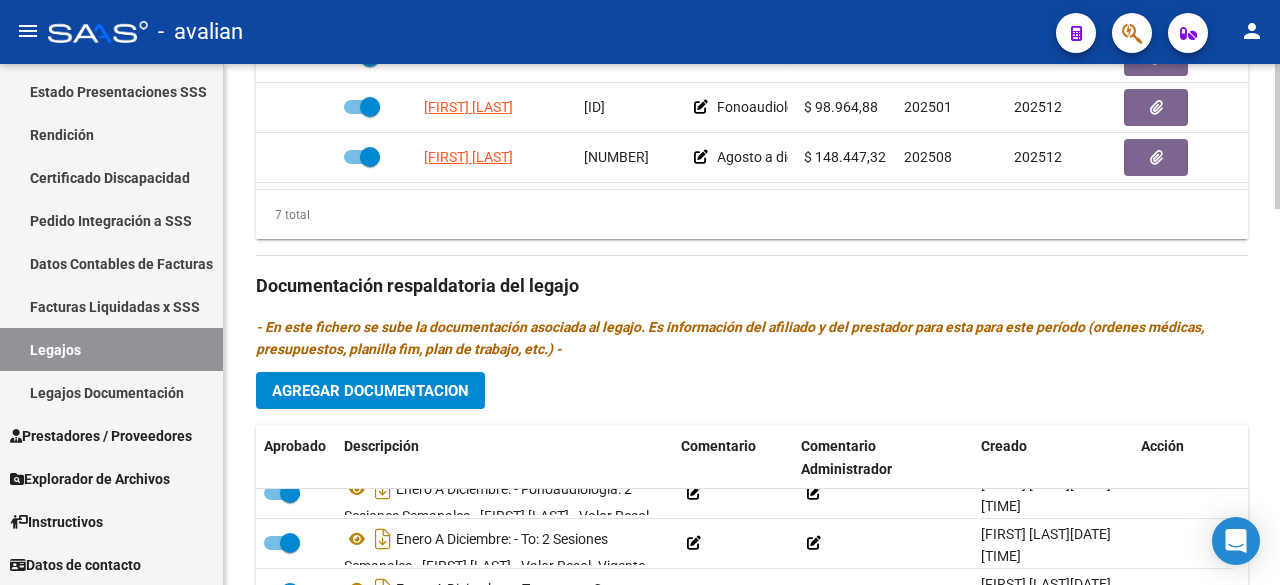scroll, scrollTop: 1346, scrollLeft: 0, axis: vertical 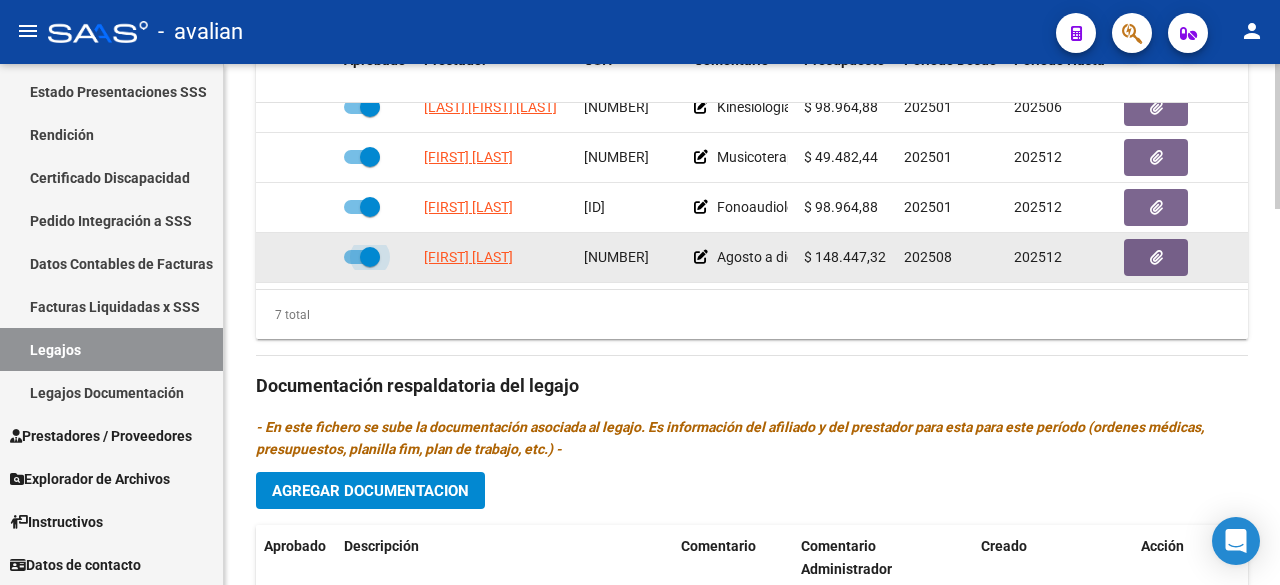 click at bounding box center [362, 257] 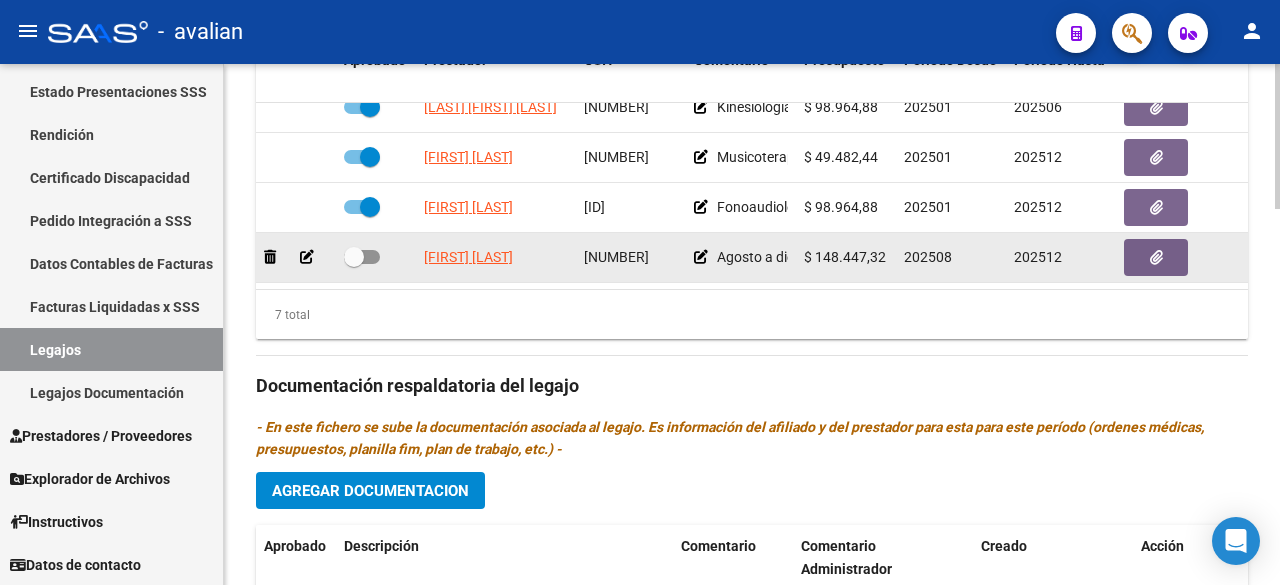 click 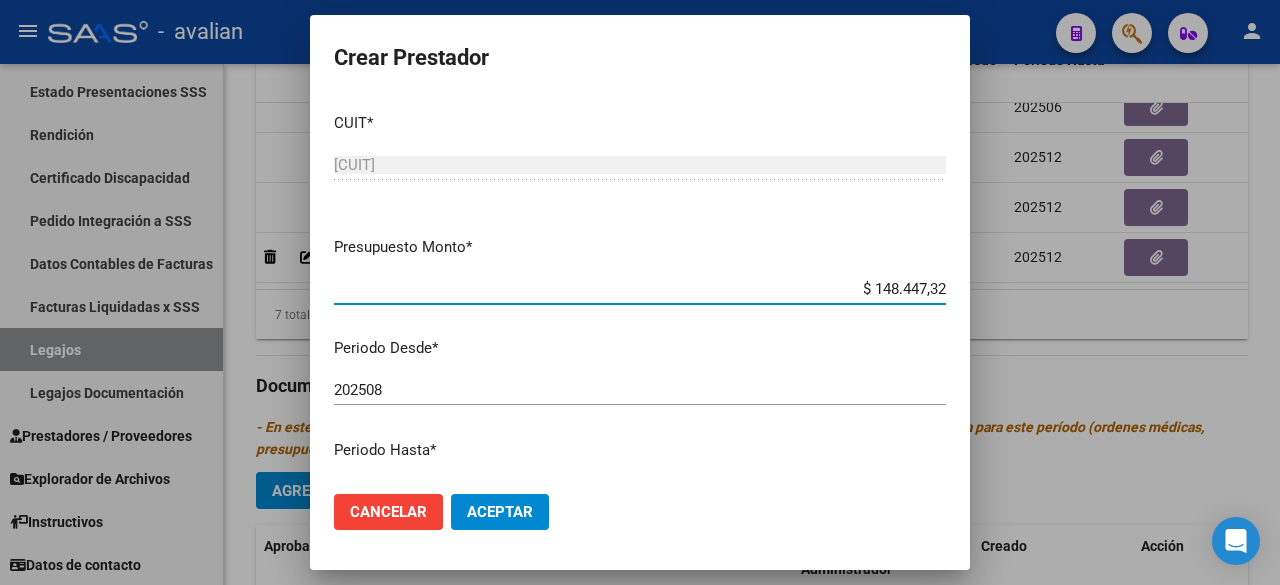 scroll, scrollTop: 200, scrollLeft: 0, axis: vertical 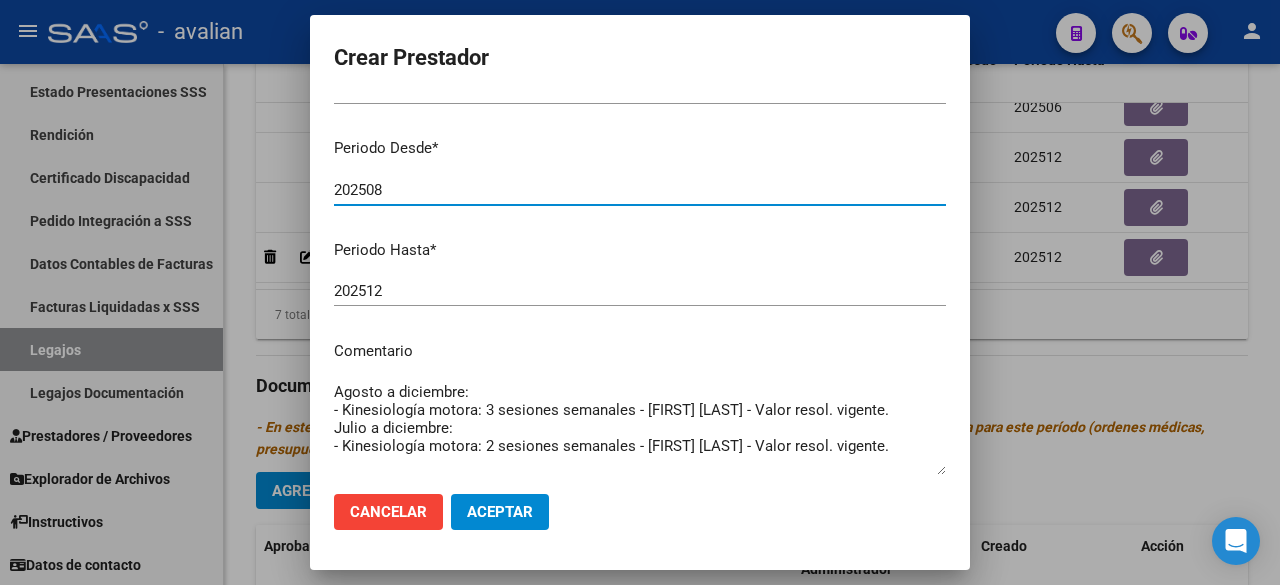 click on "202508" at bounding box center (640, 190) 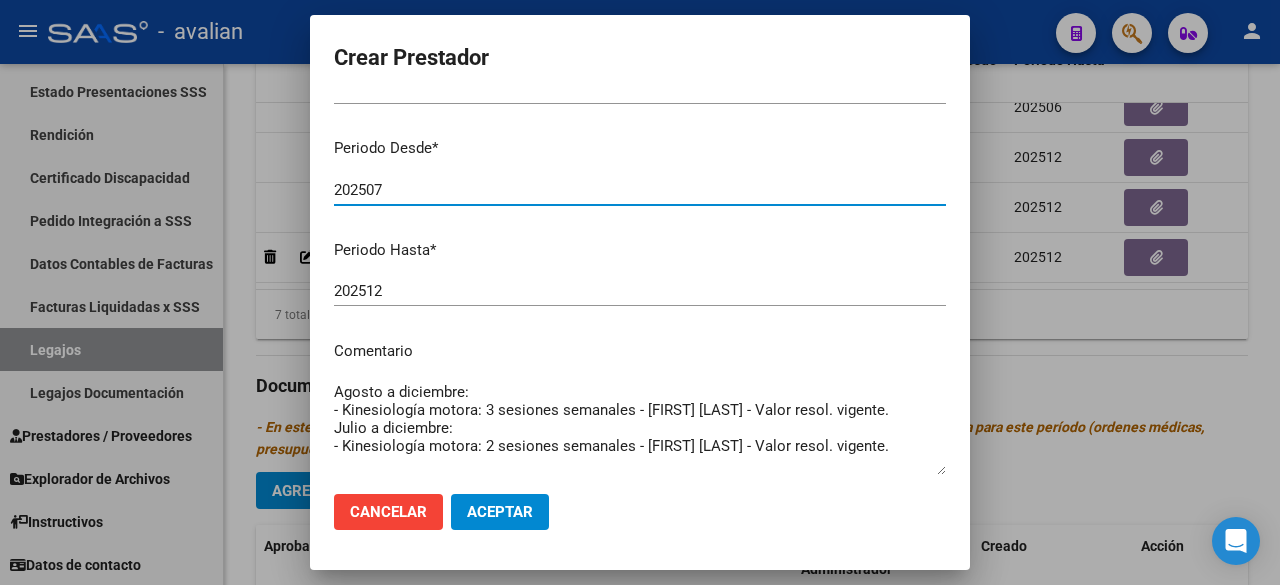 type on "202507" 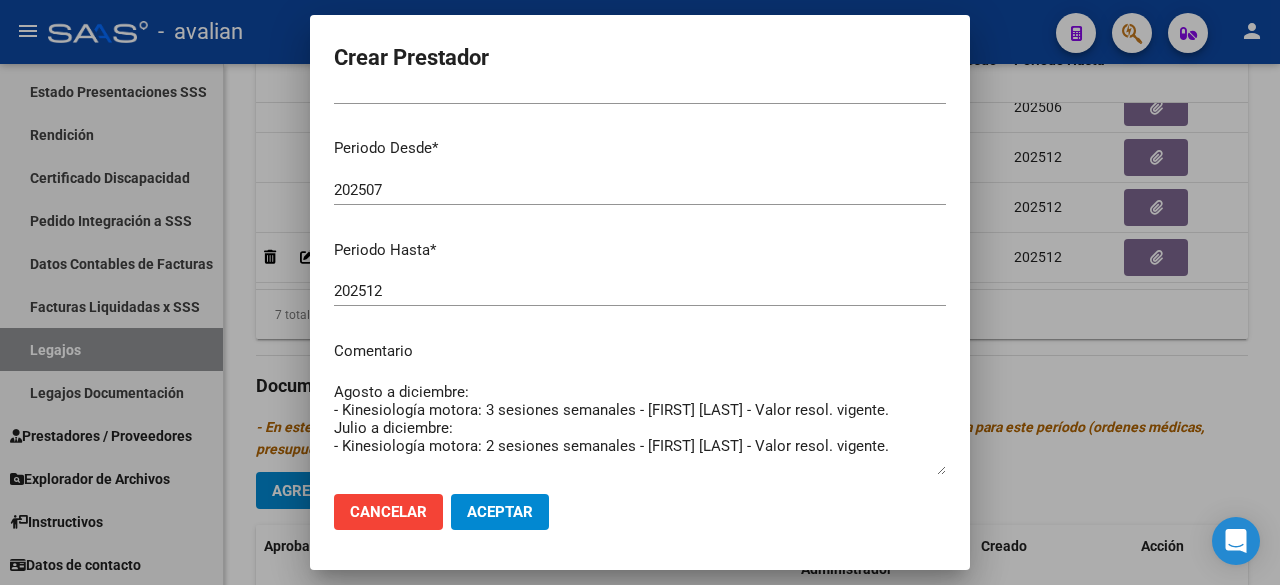 drag, startPoint x: 458, startPoint y: 430, endPoint x: 306, endPoint y: 437, distance: 152.1611 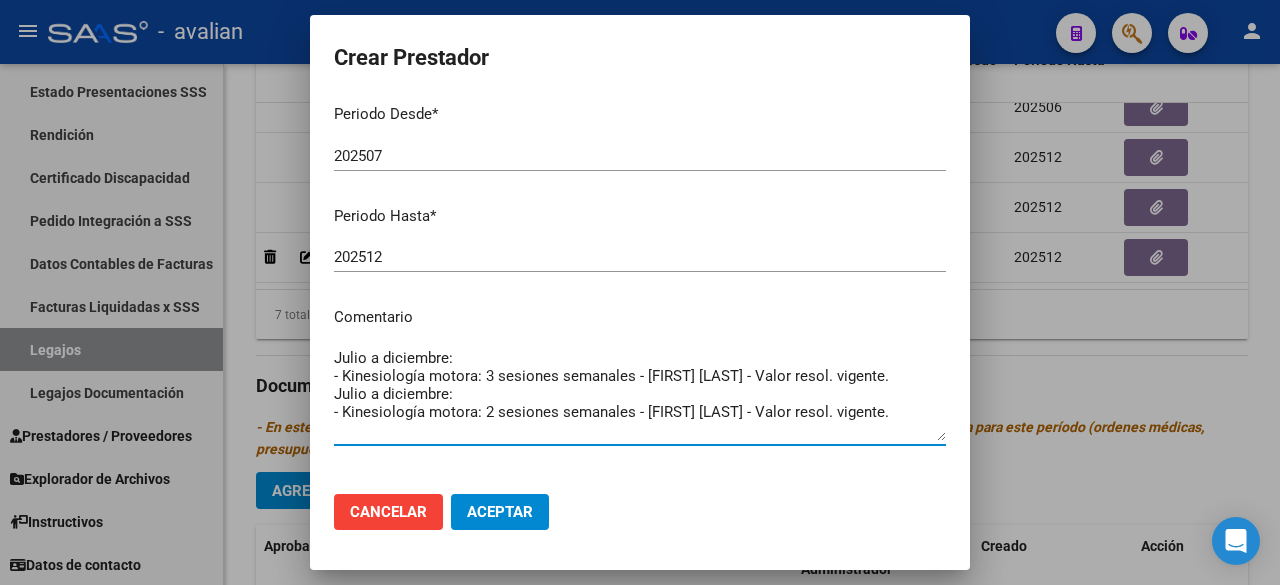 scroll, scrollTop: 304, scrollLeft: 0, axis: vertical 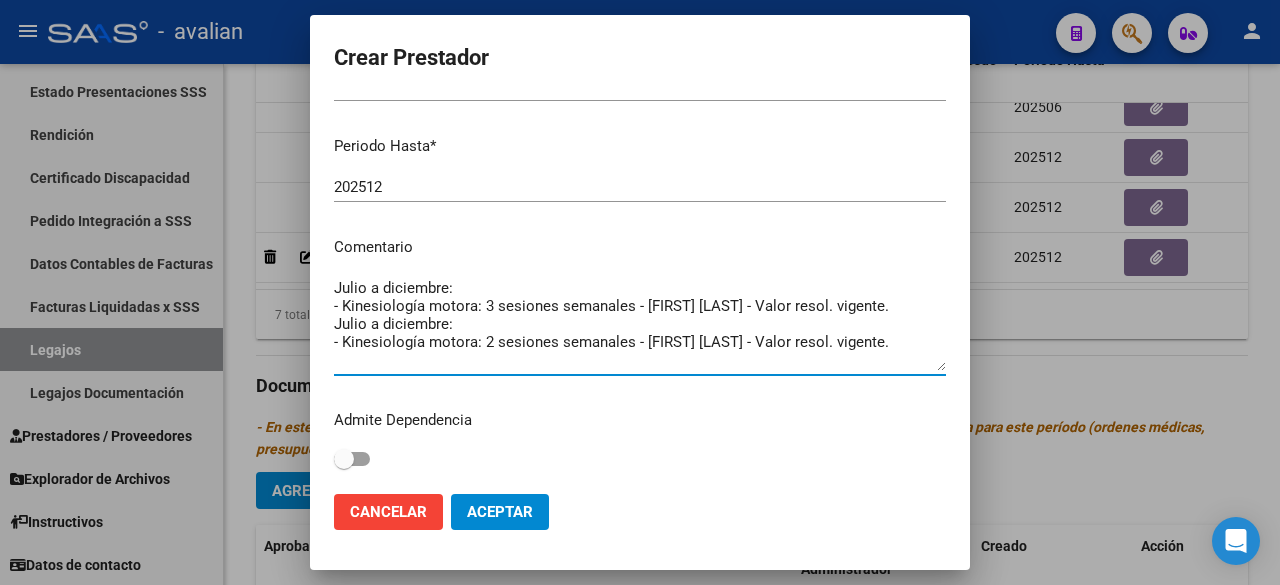 drag, startPoint x: 337, startPoint y: 425, endPoint x: 1000, endPoint y: 457, distance: 663.7718 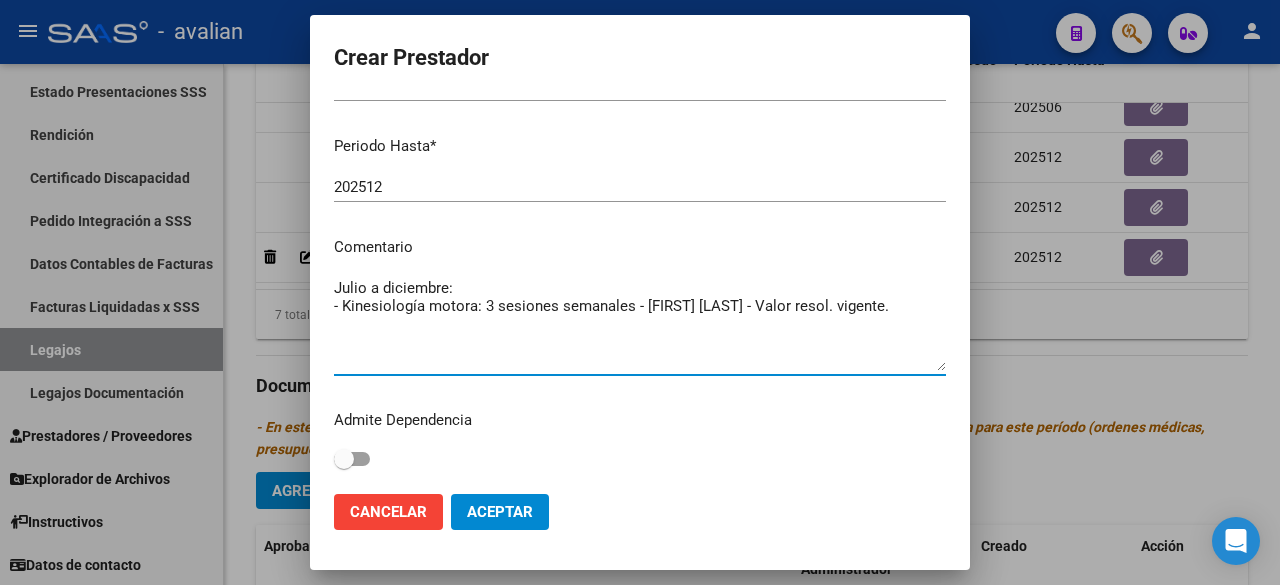 drag, startPoint x: 424, startPoint y: 339, endPoint x: 313, endPoint y: 281, distance: 125.23977 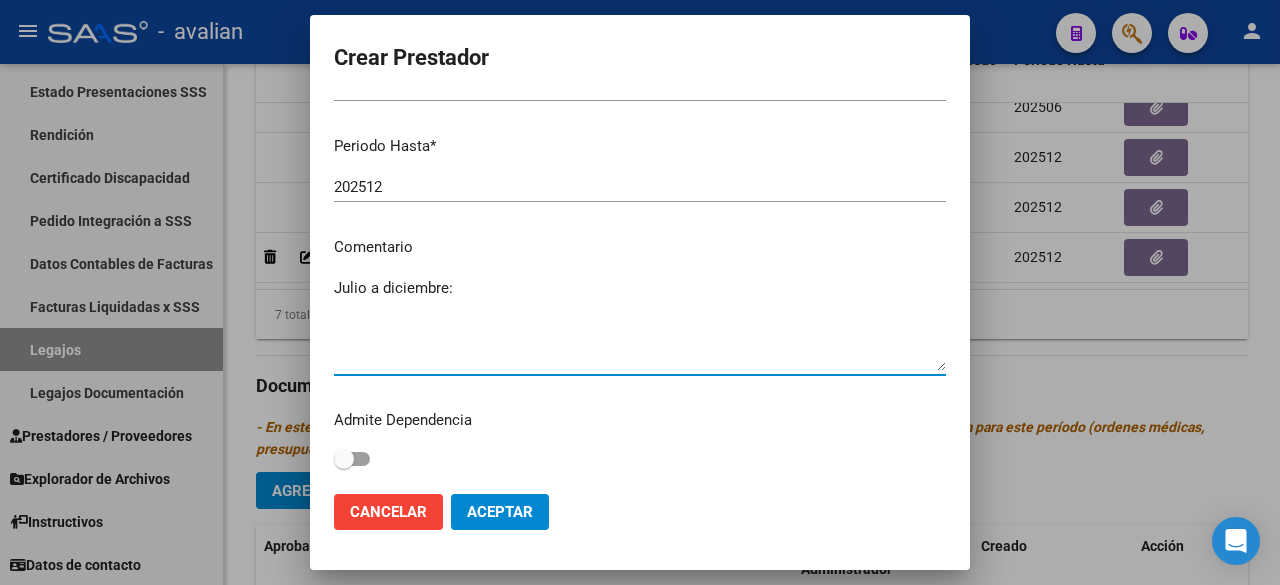 paste on "Julio a diciembre:" 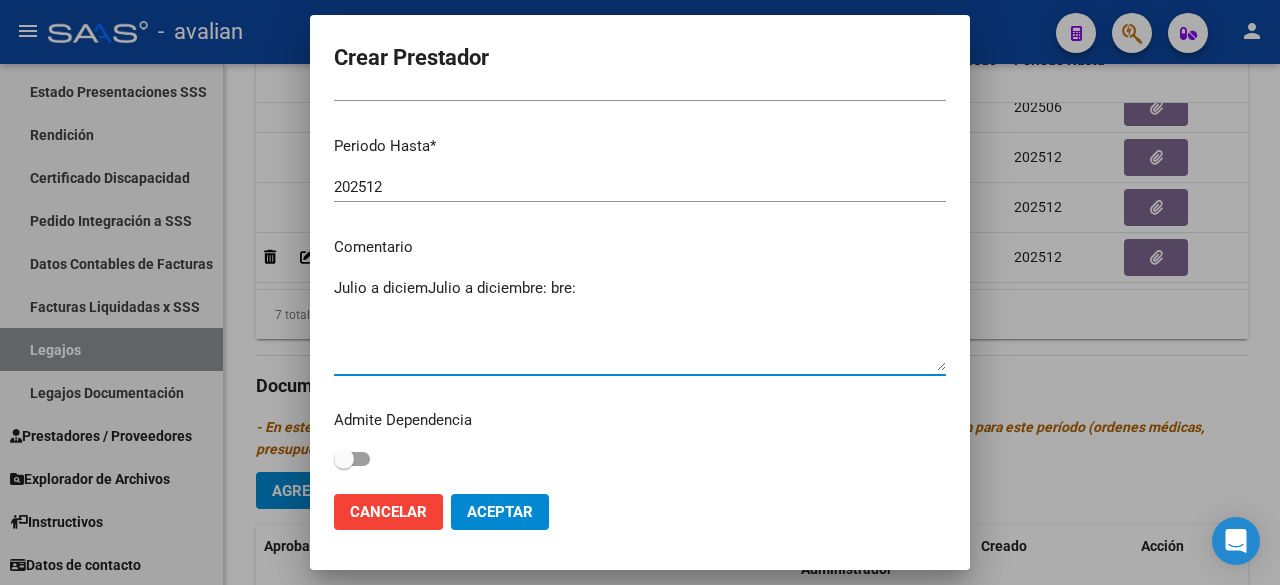 drag, startPoint x: 588, startPoint y: 294, endPoint x: 274, endPoint y: 290, distance: 314.02548 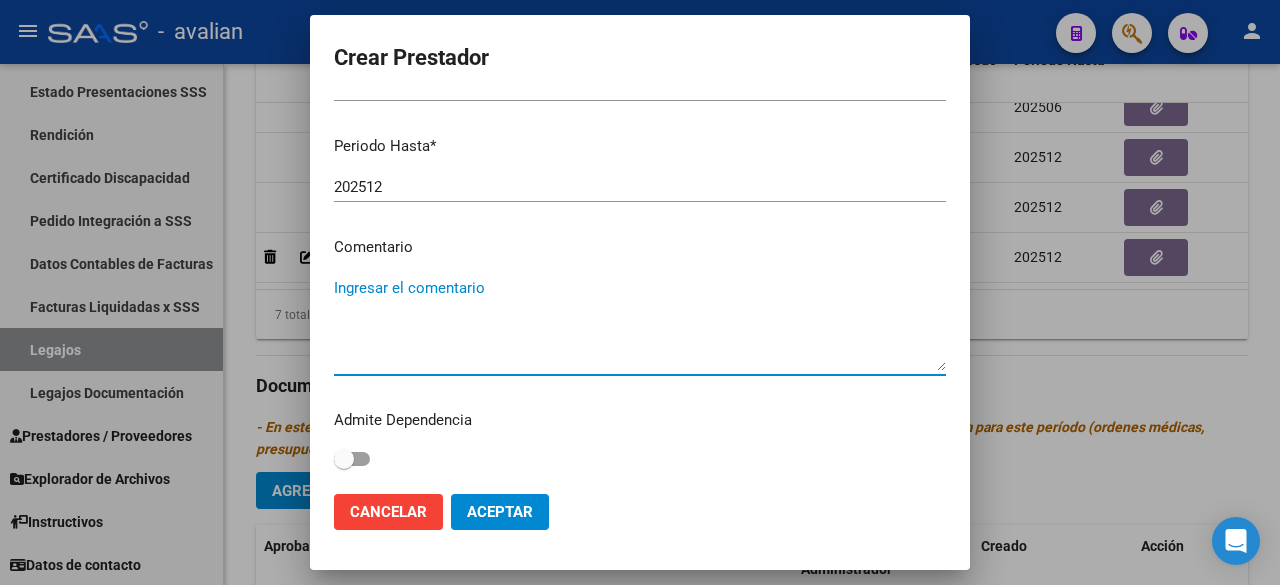 type 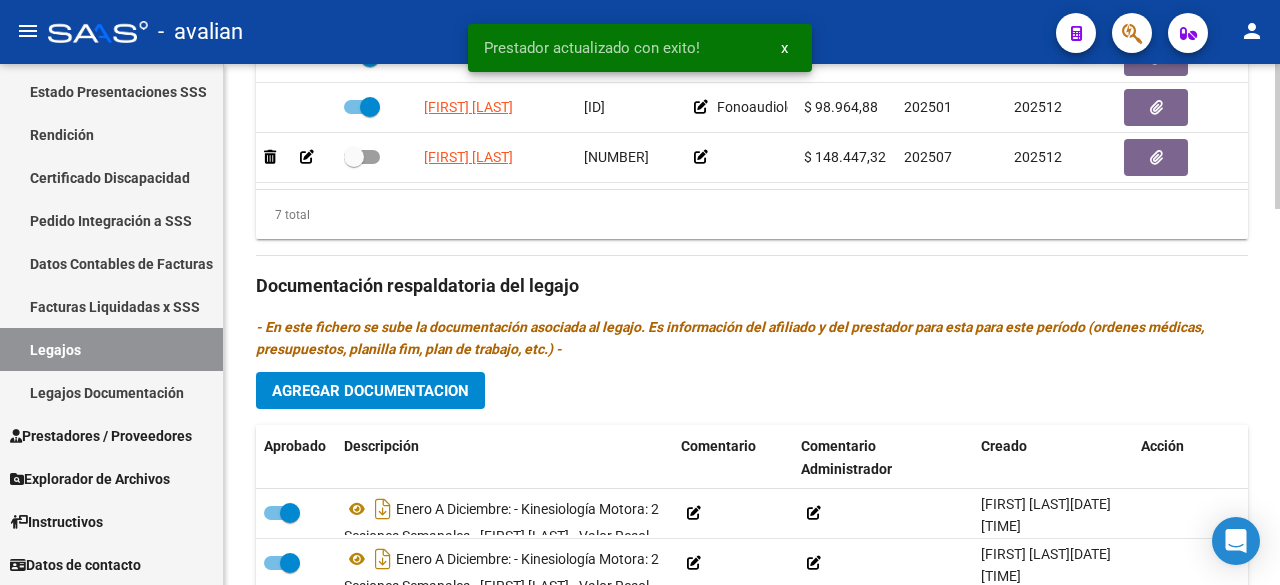 scroll, scrollTop: 1346, scrollLeft: 0, axis: vertical 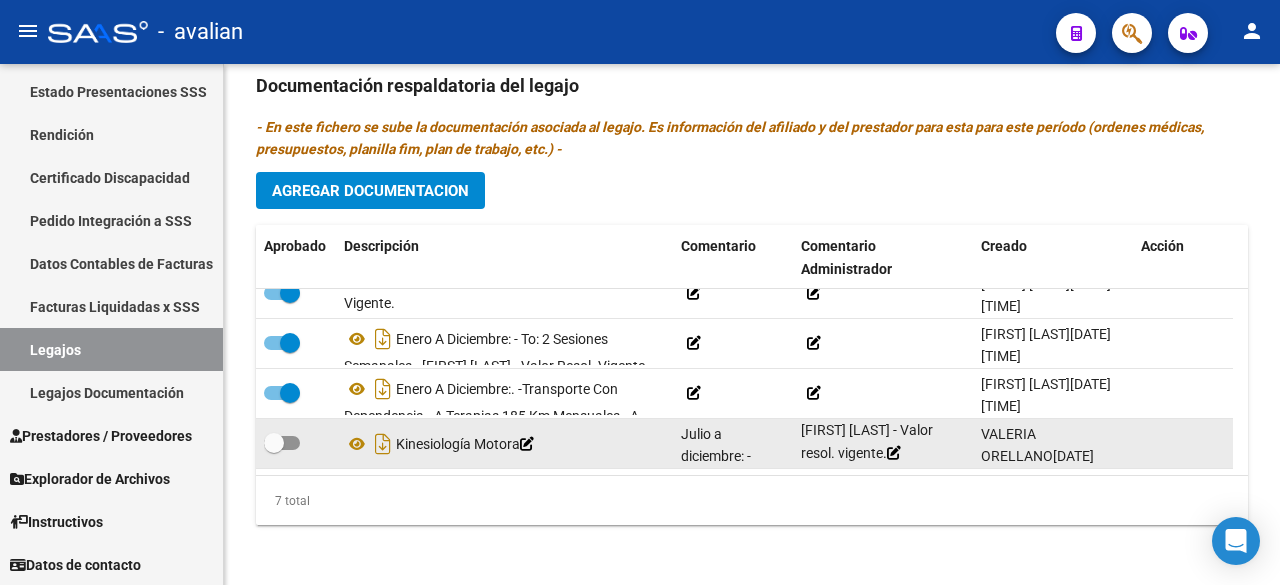 drag, startPoint x: 801, startPoint y: 417, endPoint x: 936, endPoint y: 443, distance: 137.48091 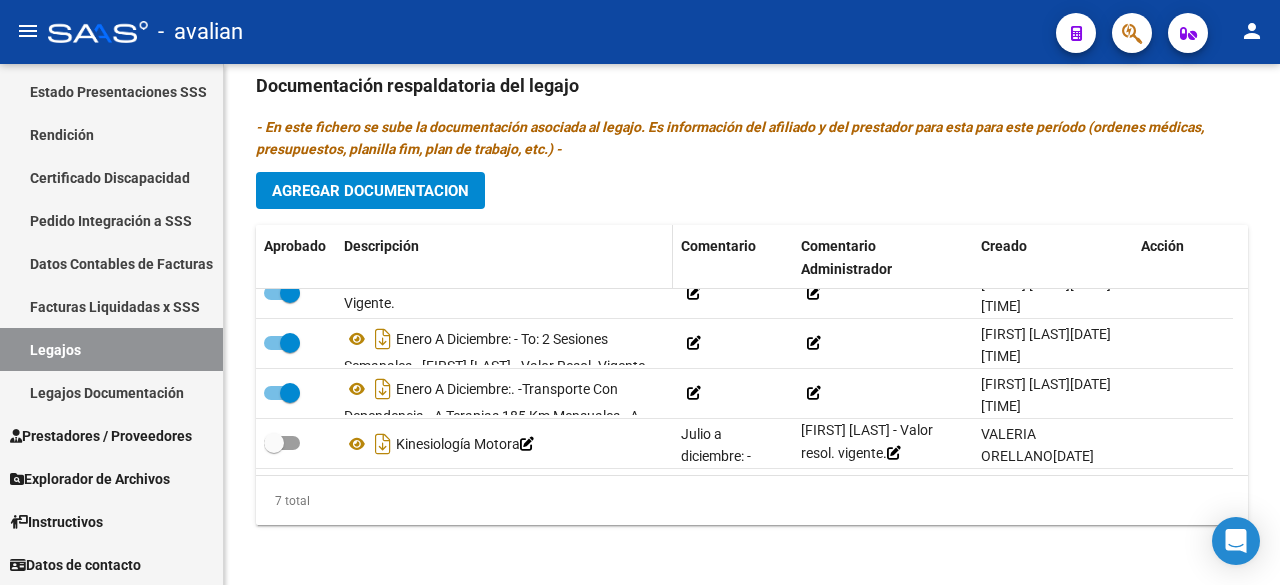 scroll, scrollTop: 1046, scrollLeft: 0, axis: vertical 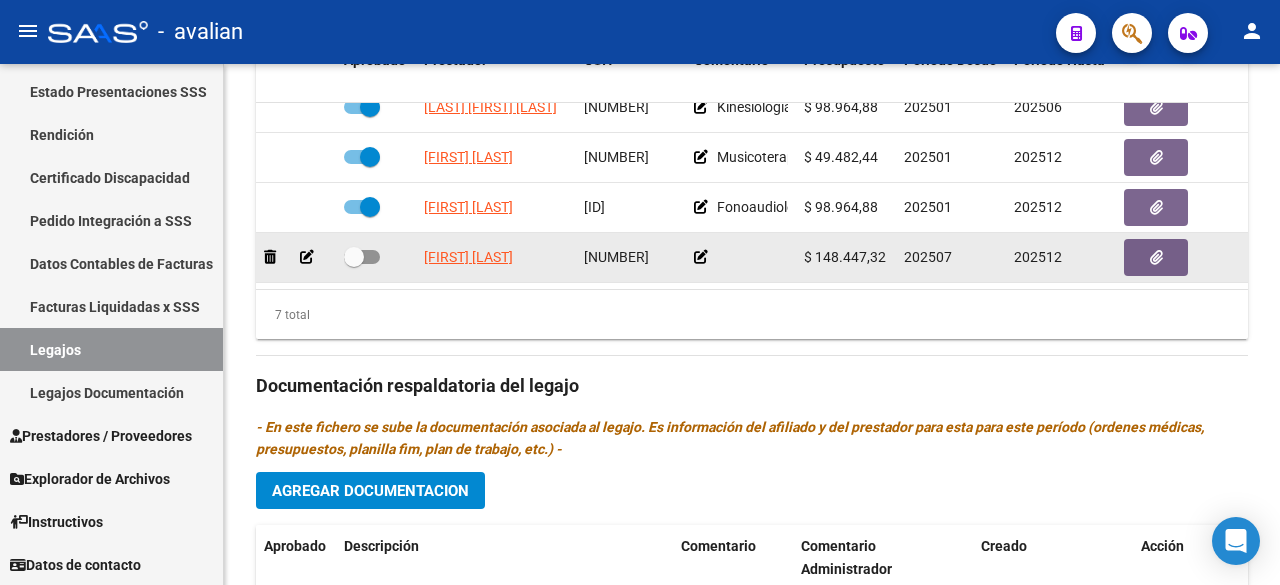 click 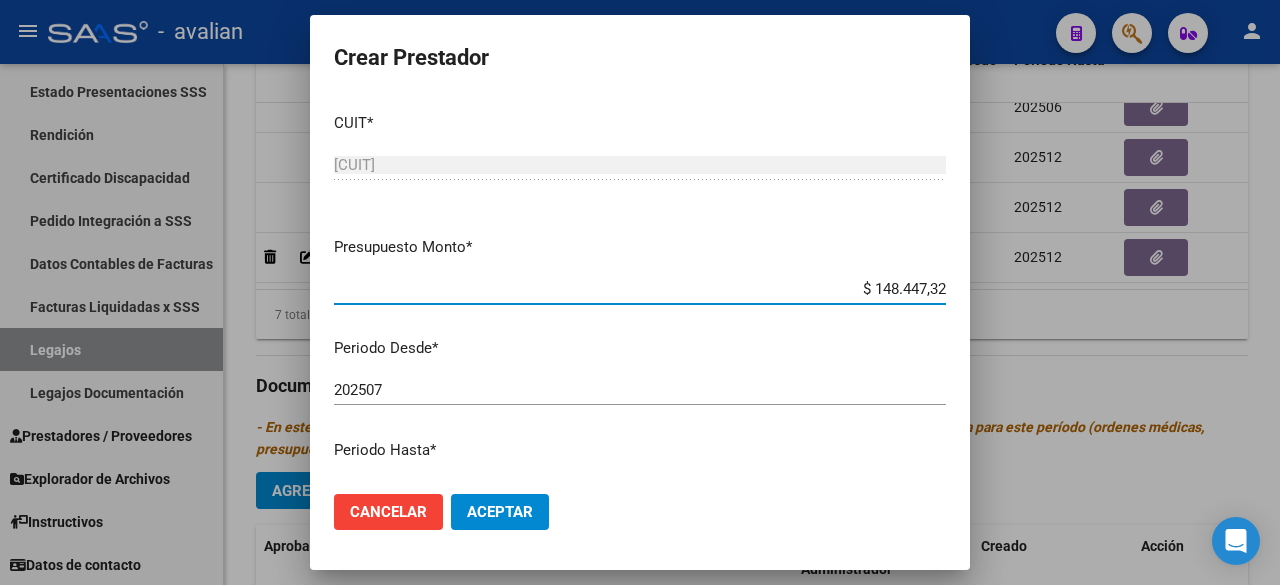 scroll, scrollTop: 200, scrollLeft: 0, axis: vertical 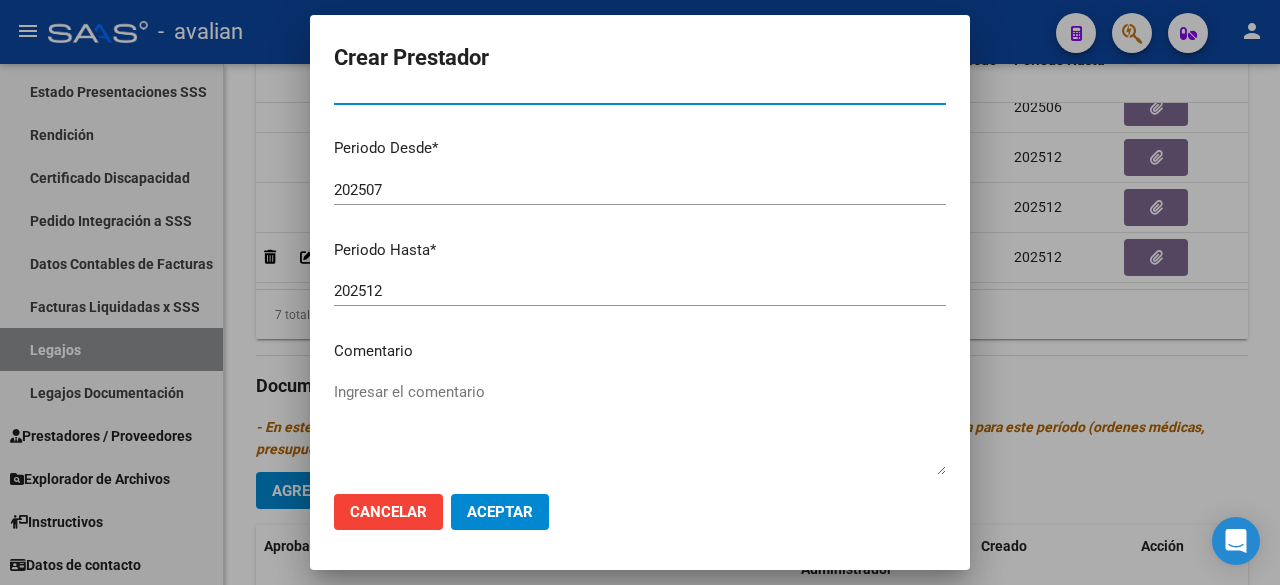 click on "Ingresar el comentario" at bounding box center [640, 428] 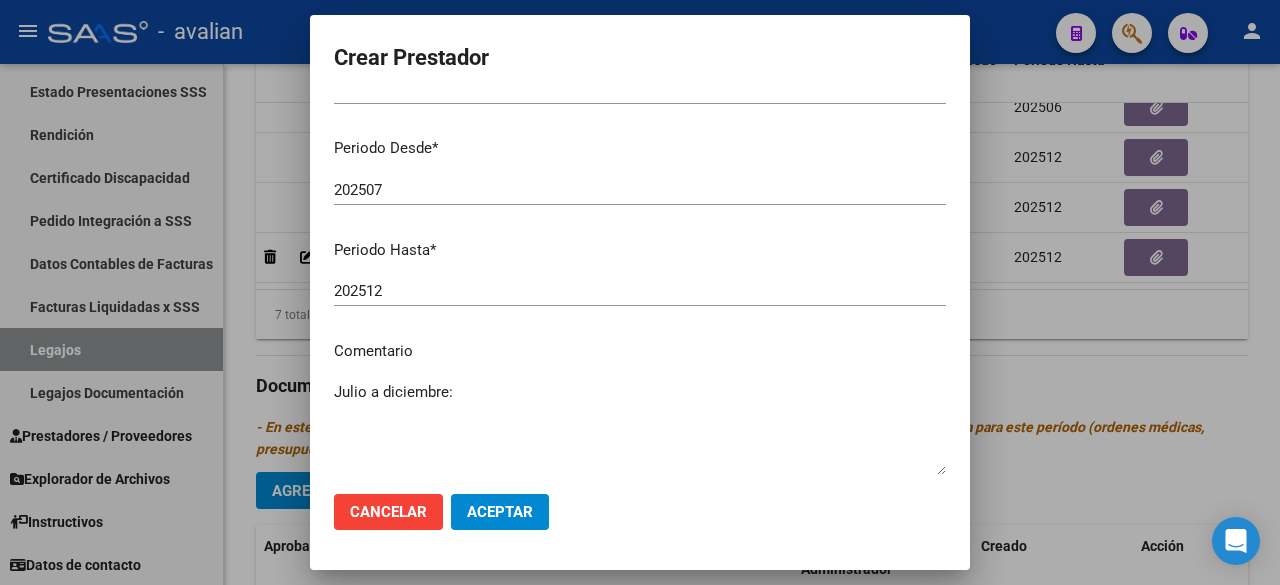 paste on "- Kinesiología motora: 2 sesiones semanales - [FIRST] [LAST] - Valor resol. vigente." 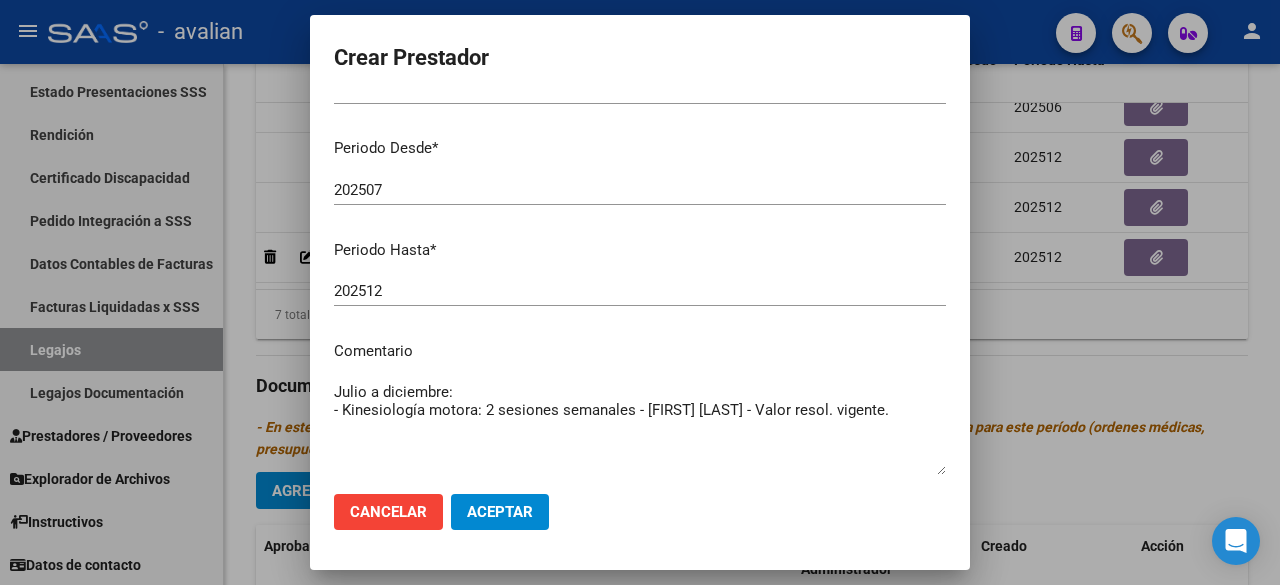 click on "Julio a diciembre:
- Kinesiología motora: 2 sesiones semanales - [FIRST] [LAST] - Valor resol. vigente." at bounding box center (640, 428) 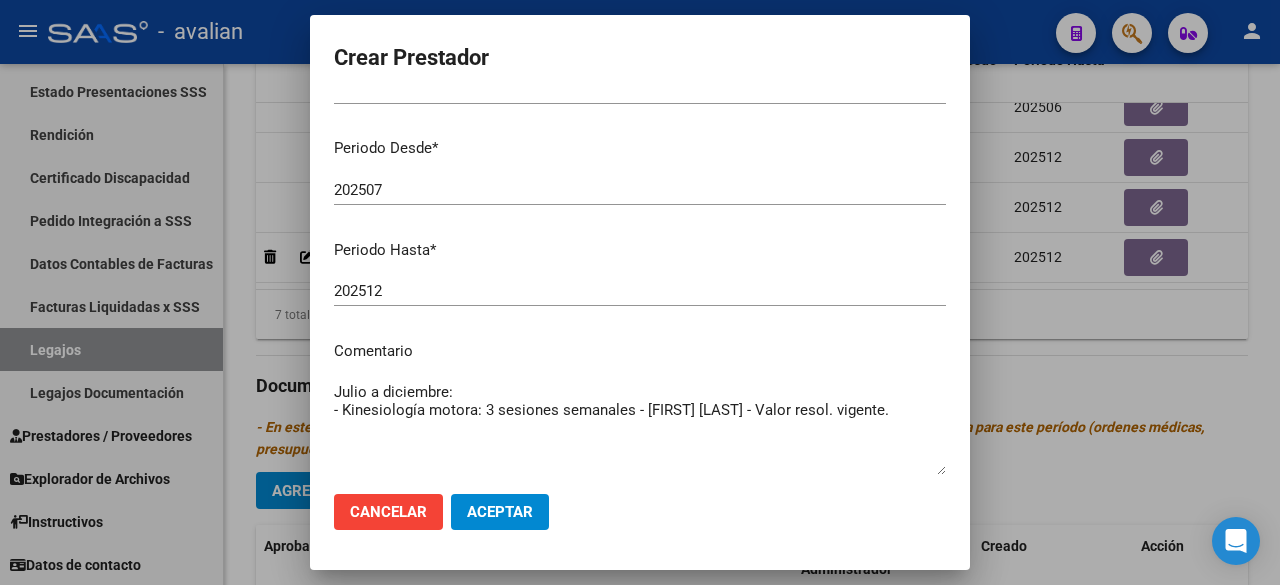 type on "Julio a diciembre:
- Kinesiología motora: 3 sesiones semanales - [FIRST] [LAST] - Valor resol. vigente." 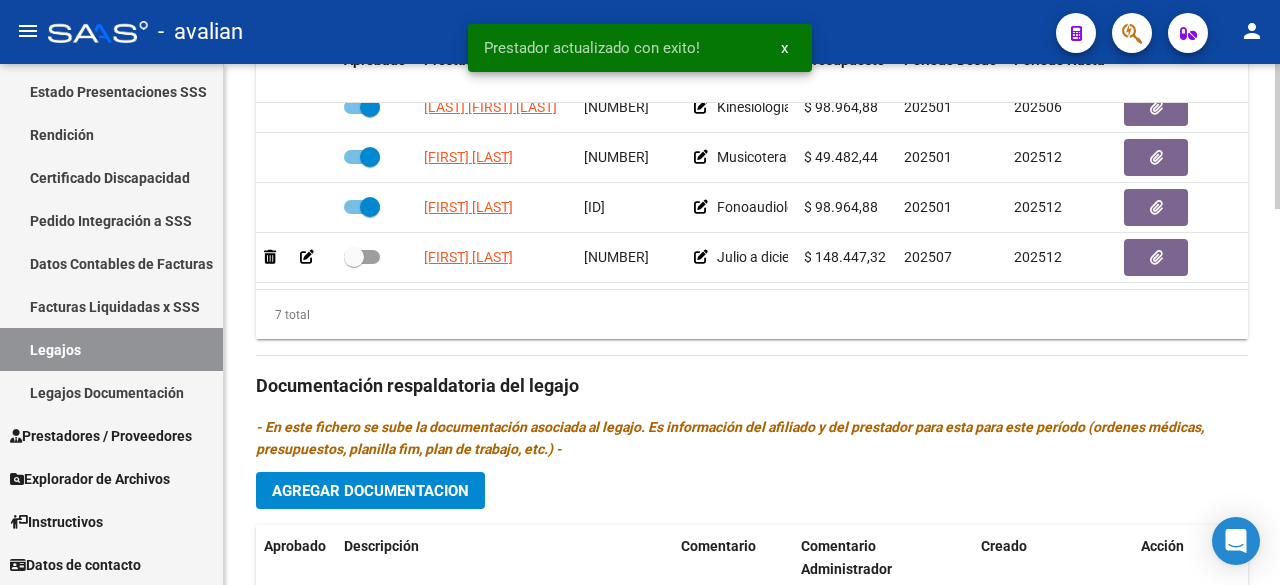 scroll, scrollTop: 1346, scrollLeft: 0, axis: vertical 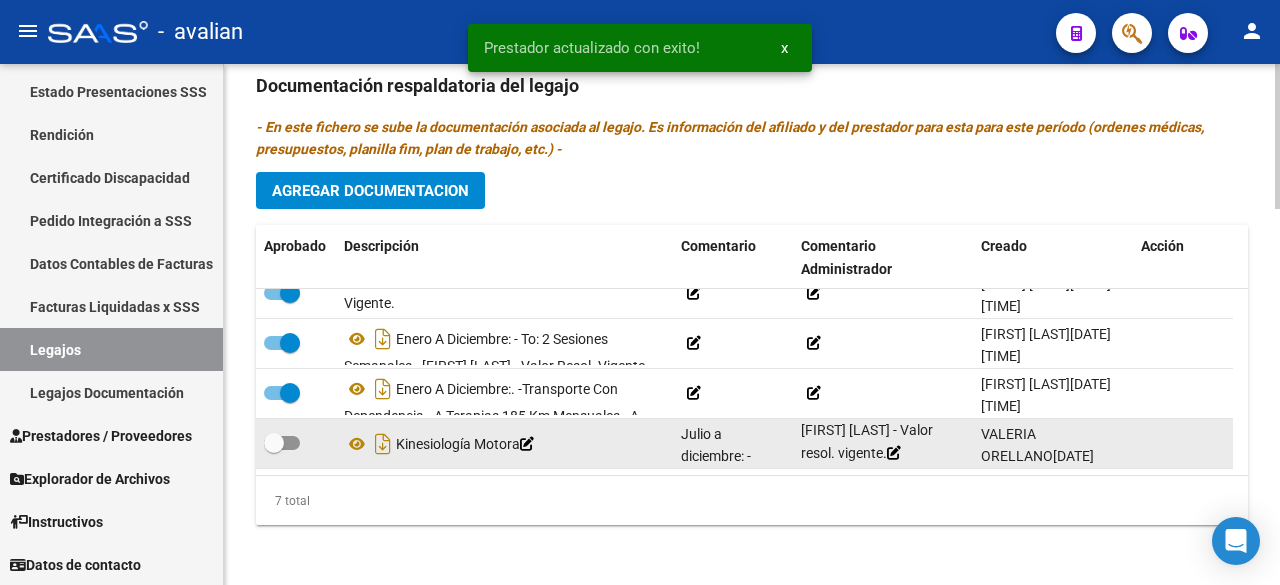 click 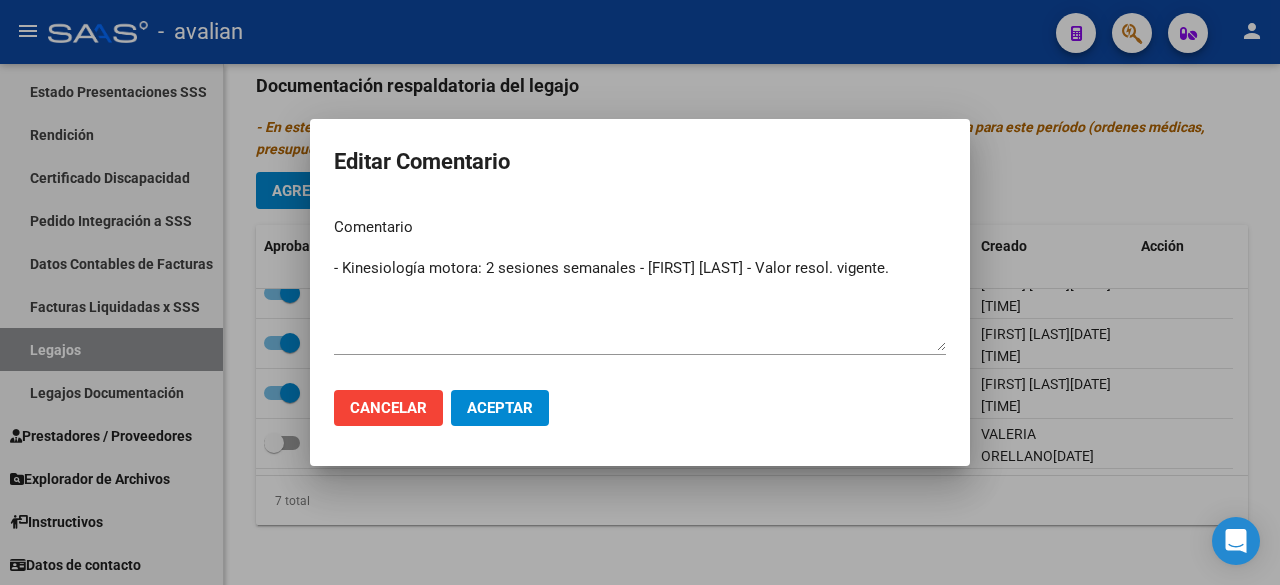 drag, startPoint x: 333, startPoint y: 265, endPoint x: 978, endPoint y: 290, distance: 645.4843 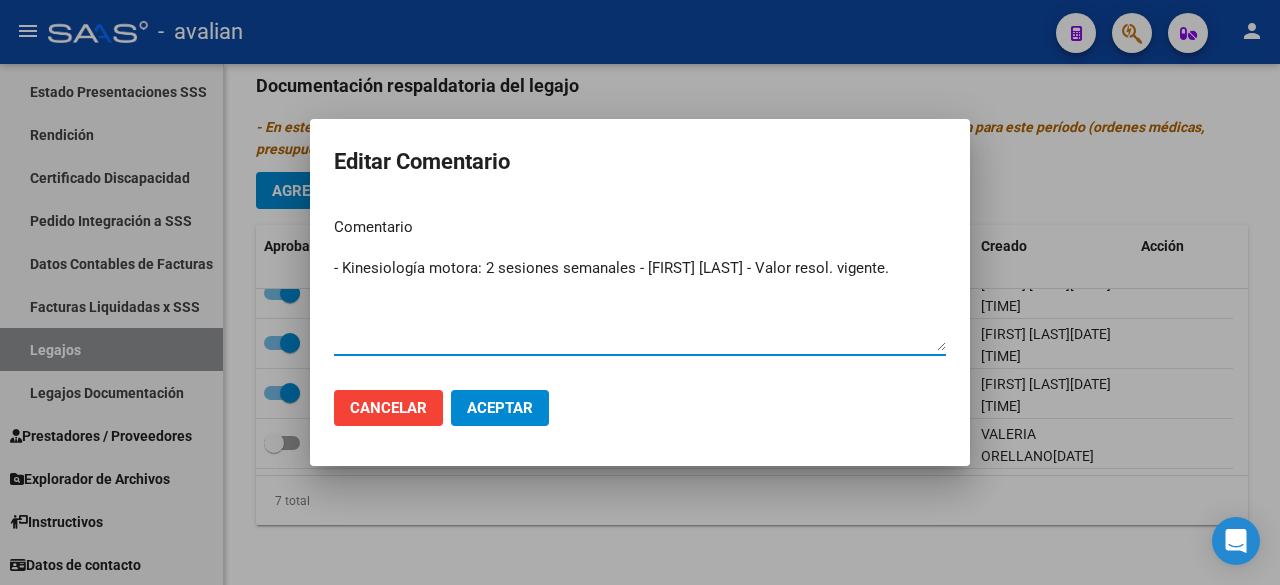 click on "- Kinesiología motora: 2 sesiones semanales - [FIRST] [LAST] - Valor resol. vigente." at bounding box center [640, 304] 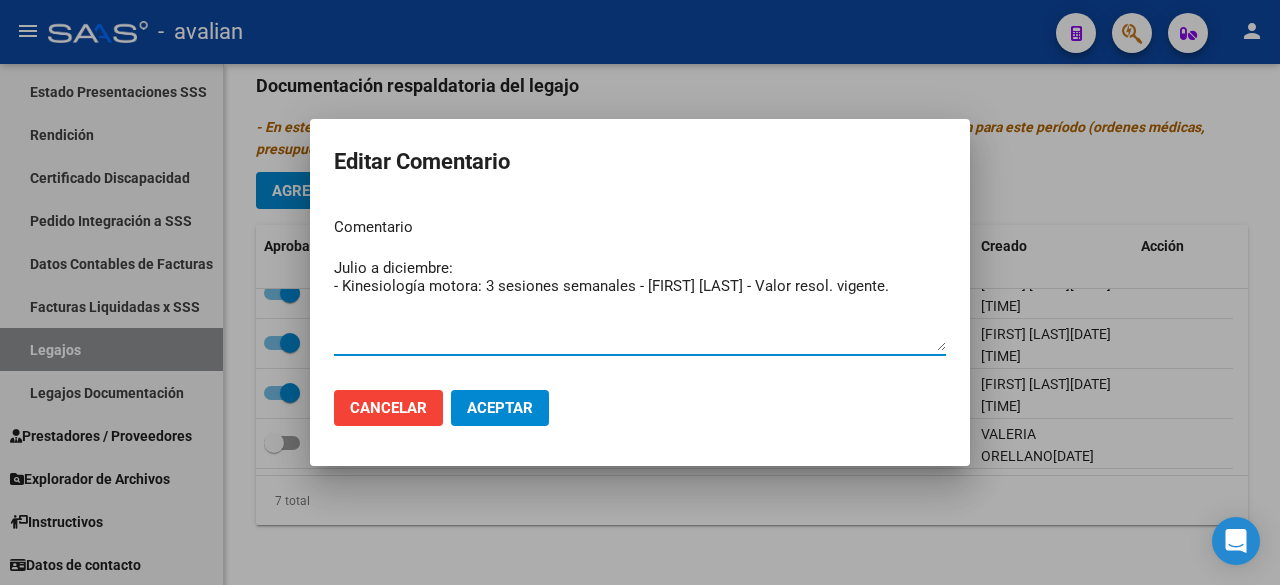drag, startPoint x: 334, startPoint y: 285, endPoint x: 334, endPoint y: 251, distance: 34 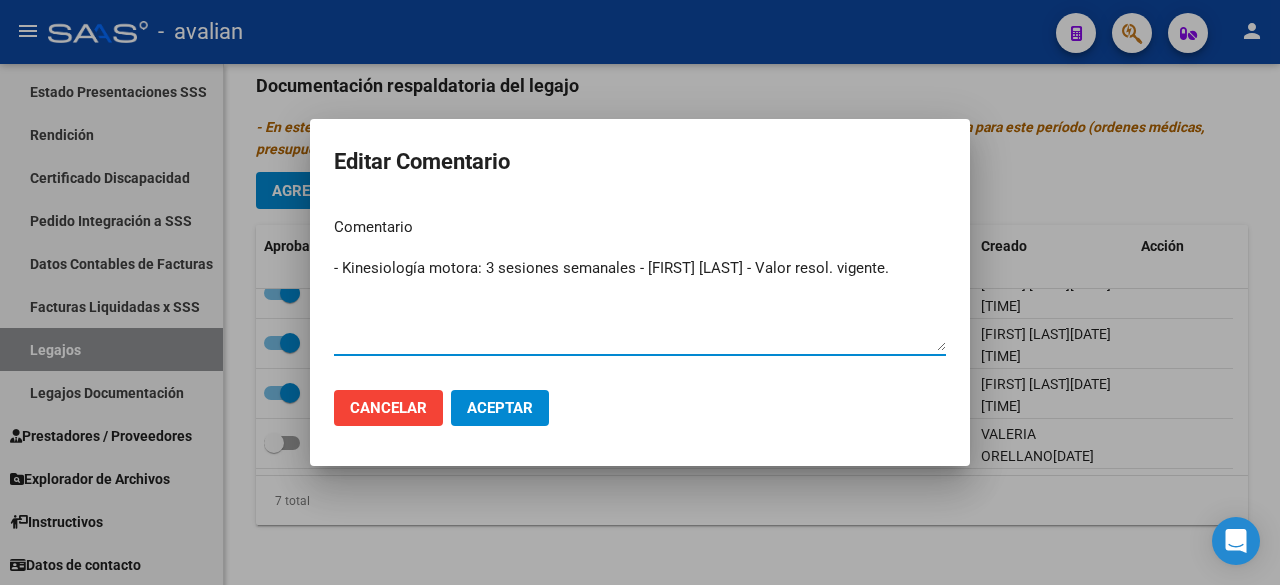 type on "- Kinesiología motora: 3 sesiones semanales - [FIRST] [LAST] - Valor resol. vigente." 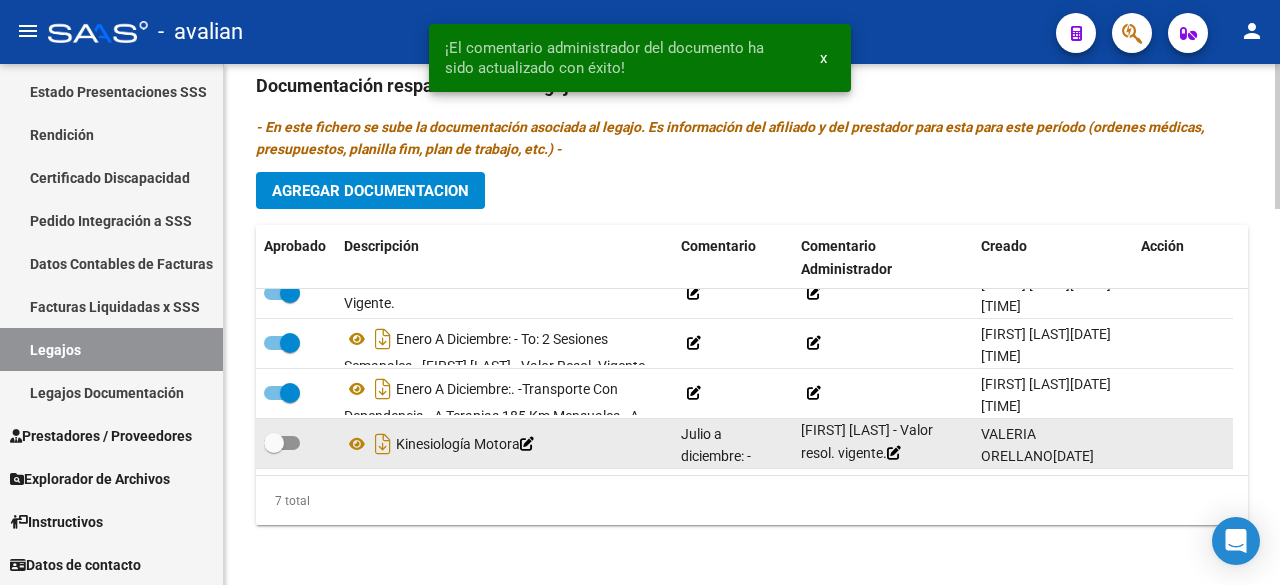 scroll, scrollTop: 0, scrollLeft: 0, axis: both 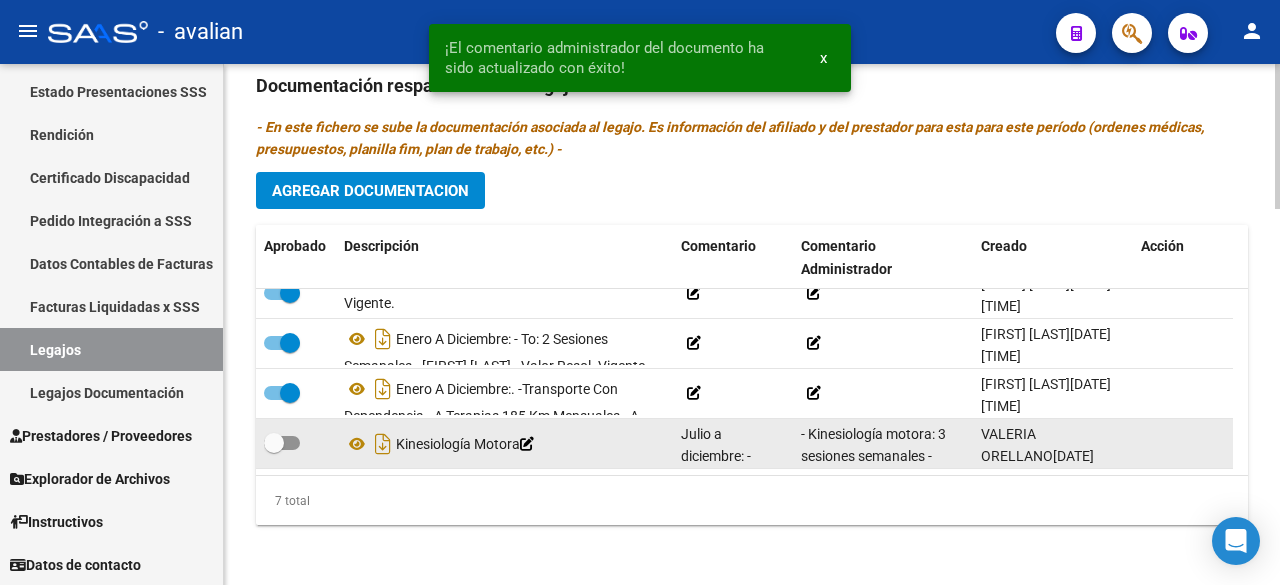 click at bounding box center [282, 443] 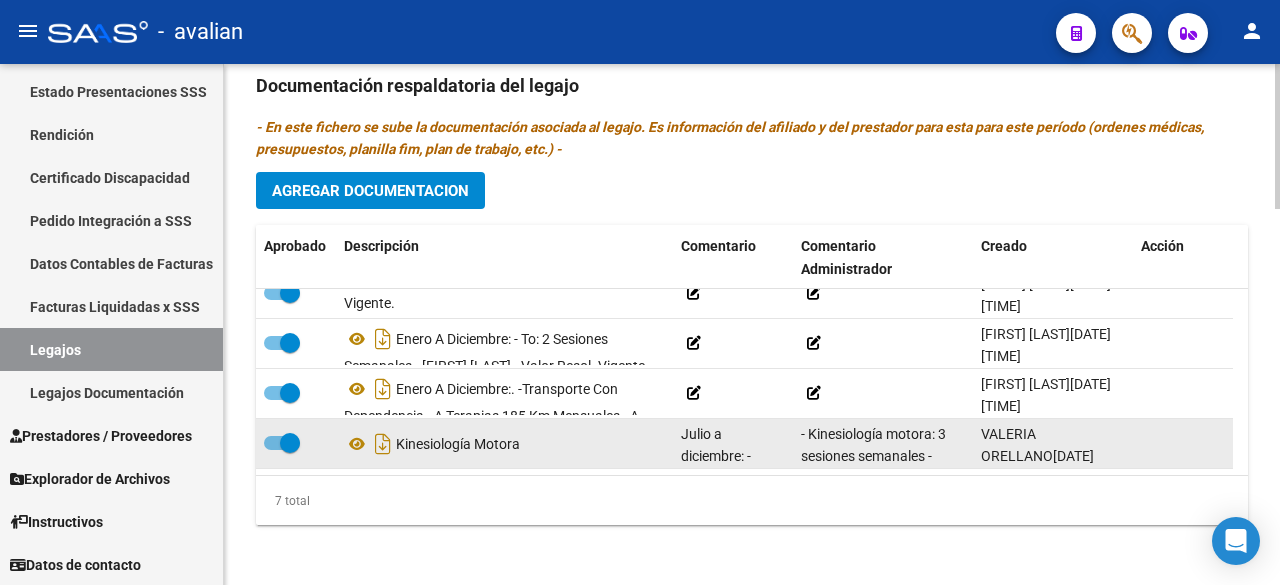 scroll, scrollTop: 48, scrollLeft: 0, axis: vertical 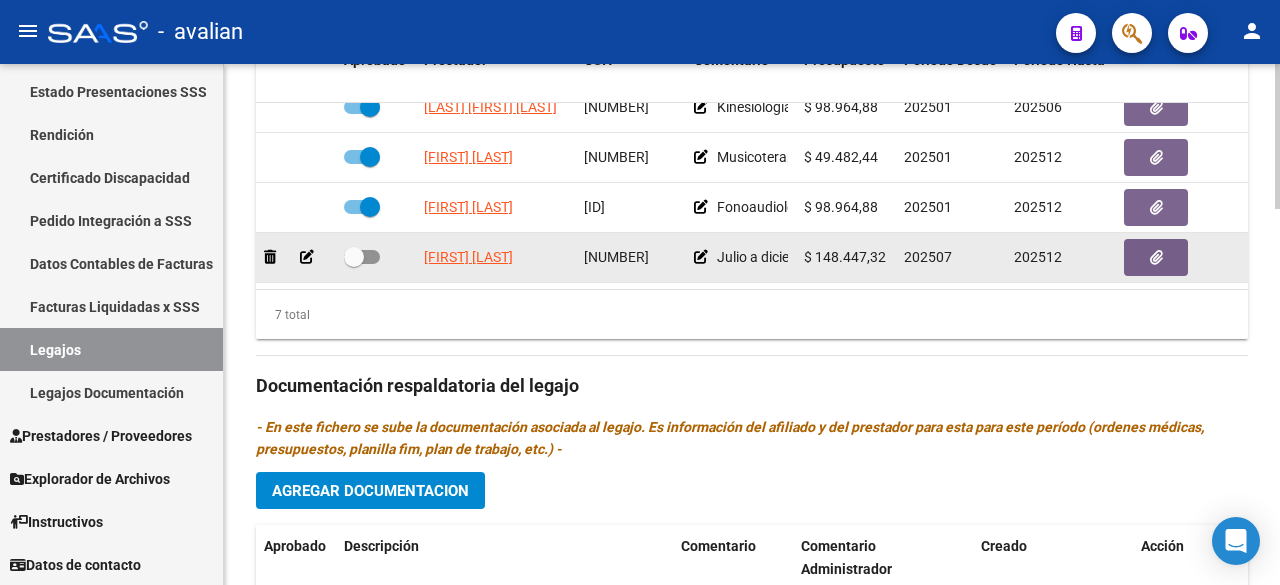 click at bounding box center [362, 257] 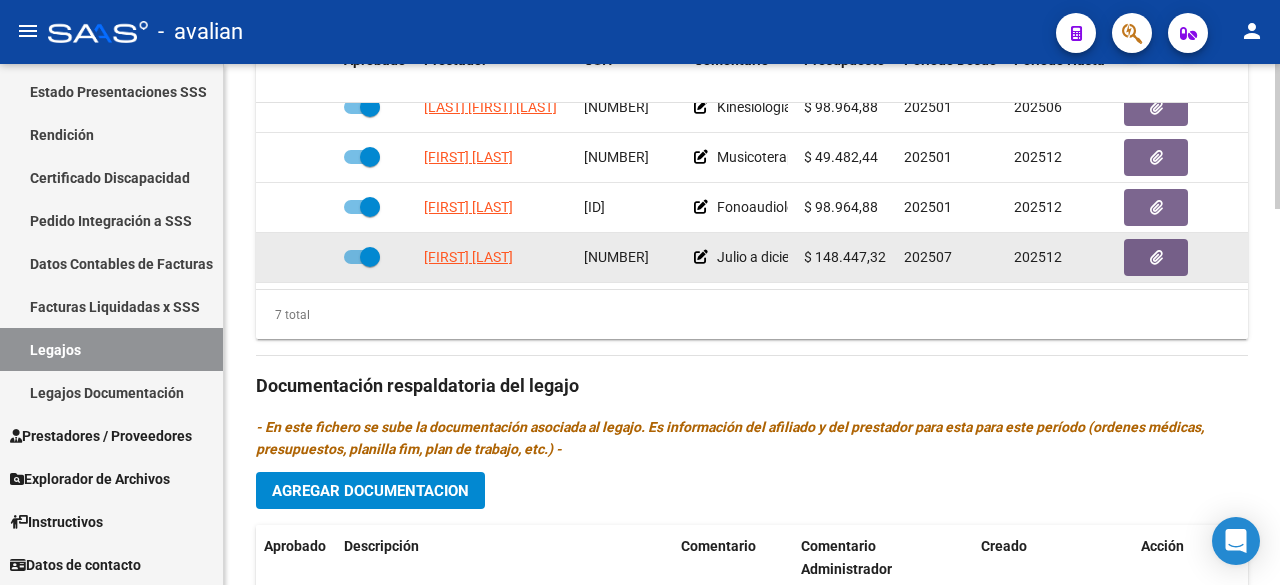 click at bounding box center (362, 257) 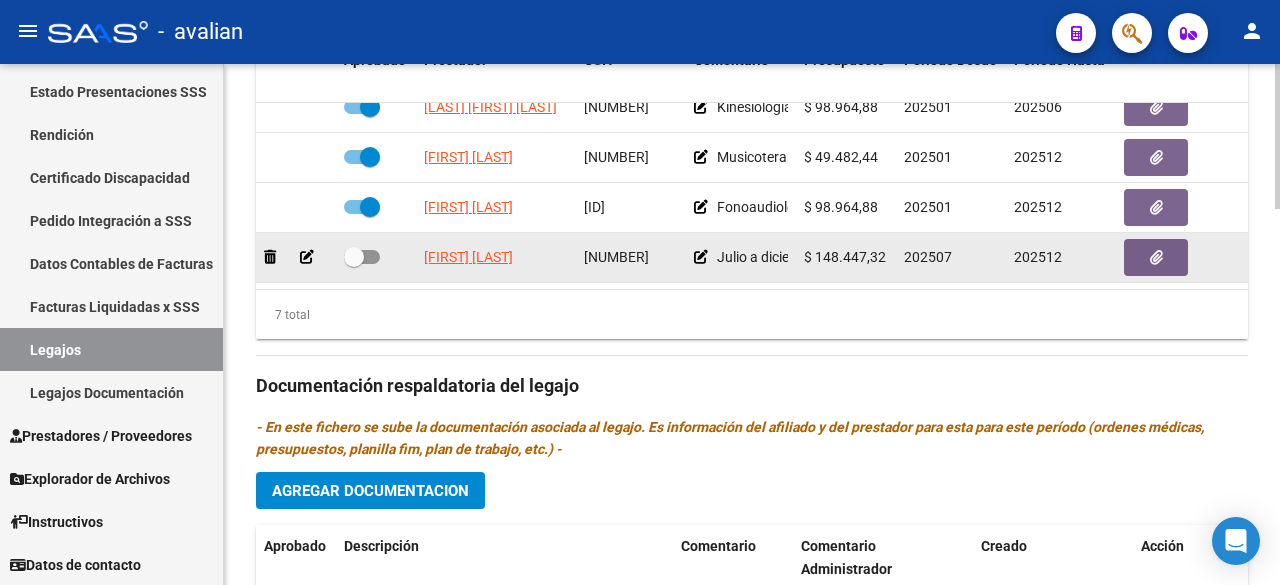 click 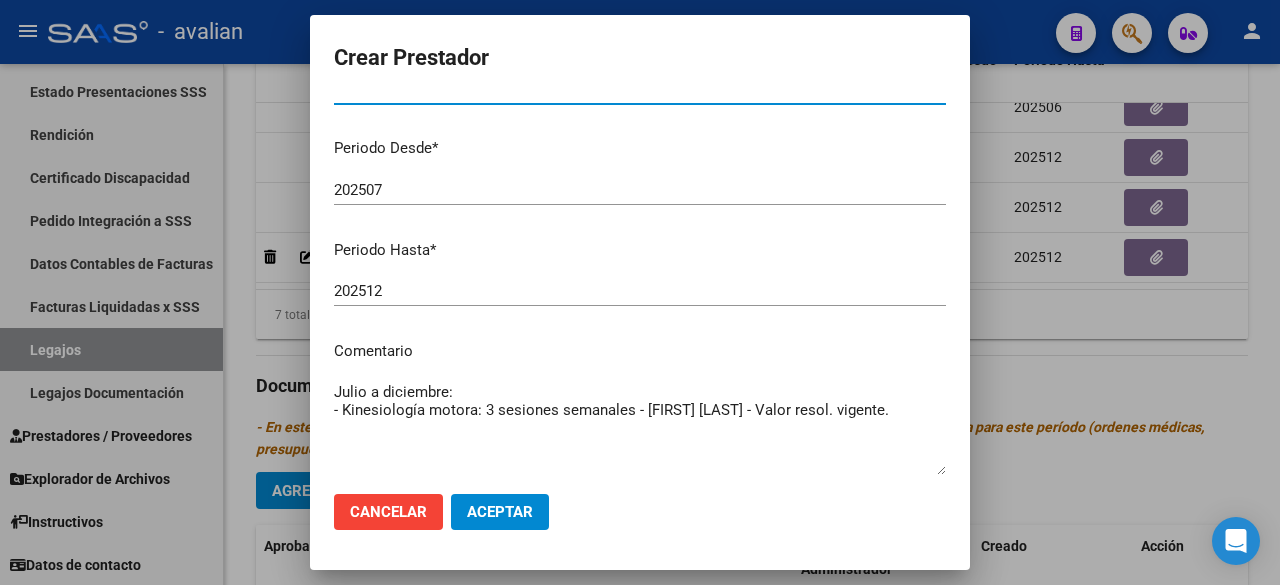 scroll, scrollTop: 304, scrollLeft: 0, axis: vertical 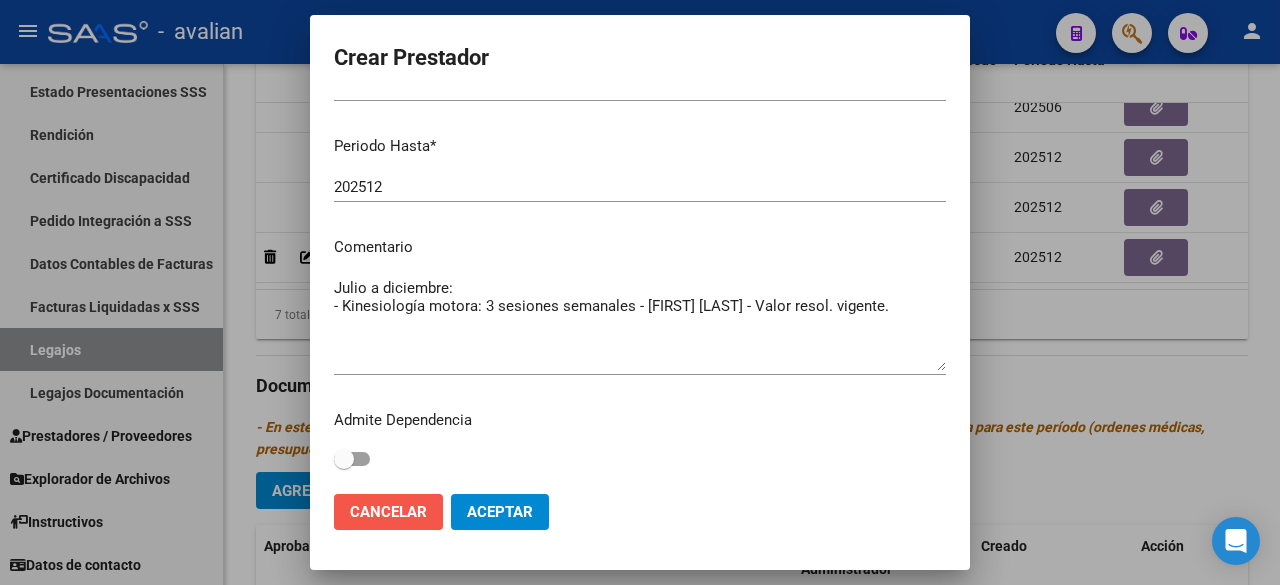 click on "Cancelar" 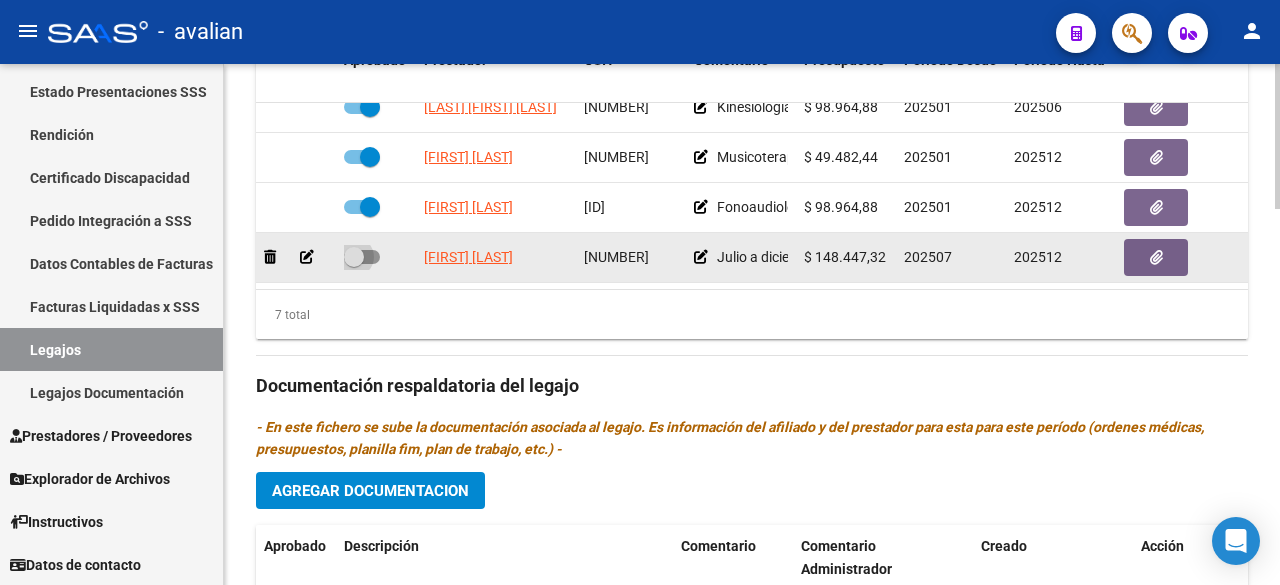 click at bounding box center (362, 257) 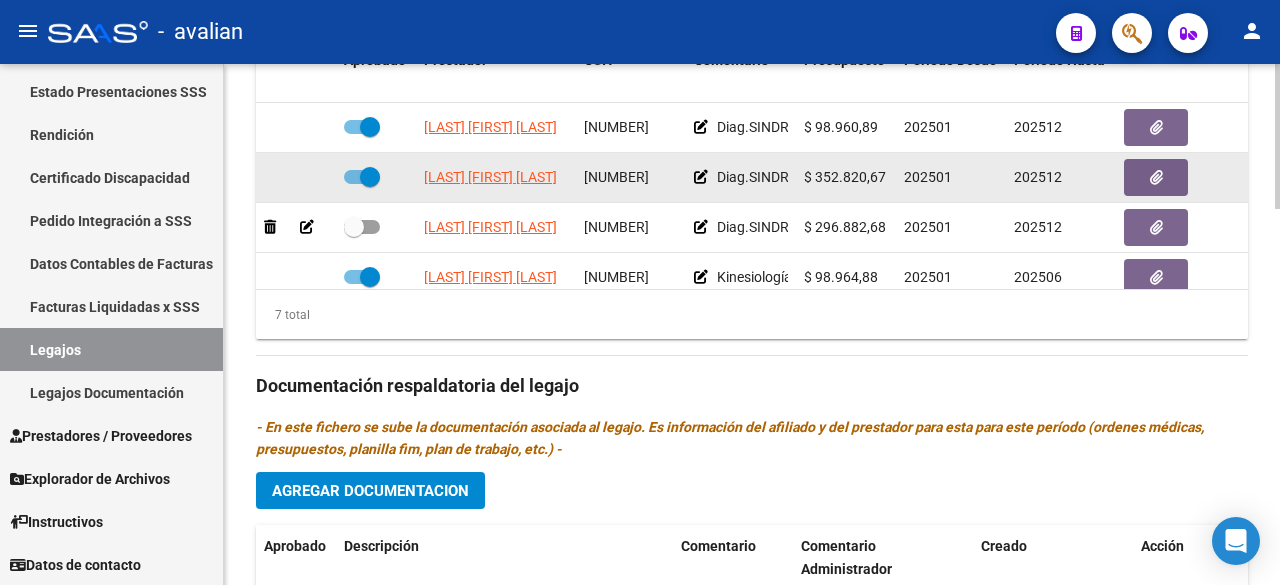 scroll, scrollTop: 185, scrollLeft: 0, axis: vertical 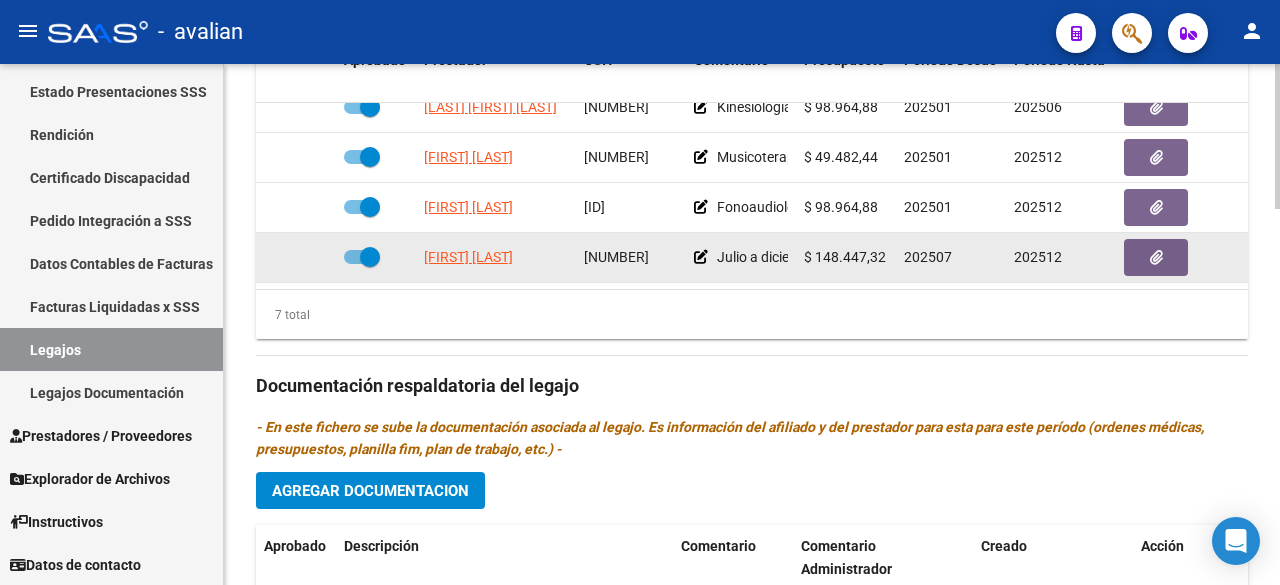 click 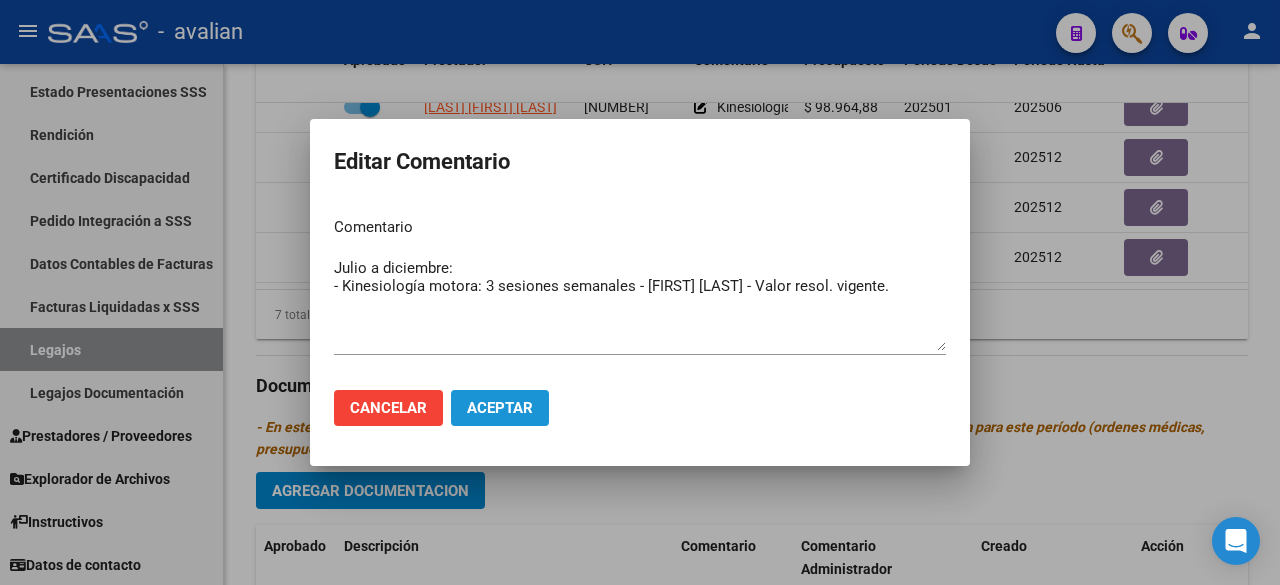 click on "Aceptar" 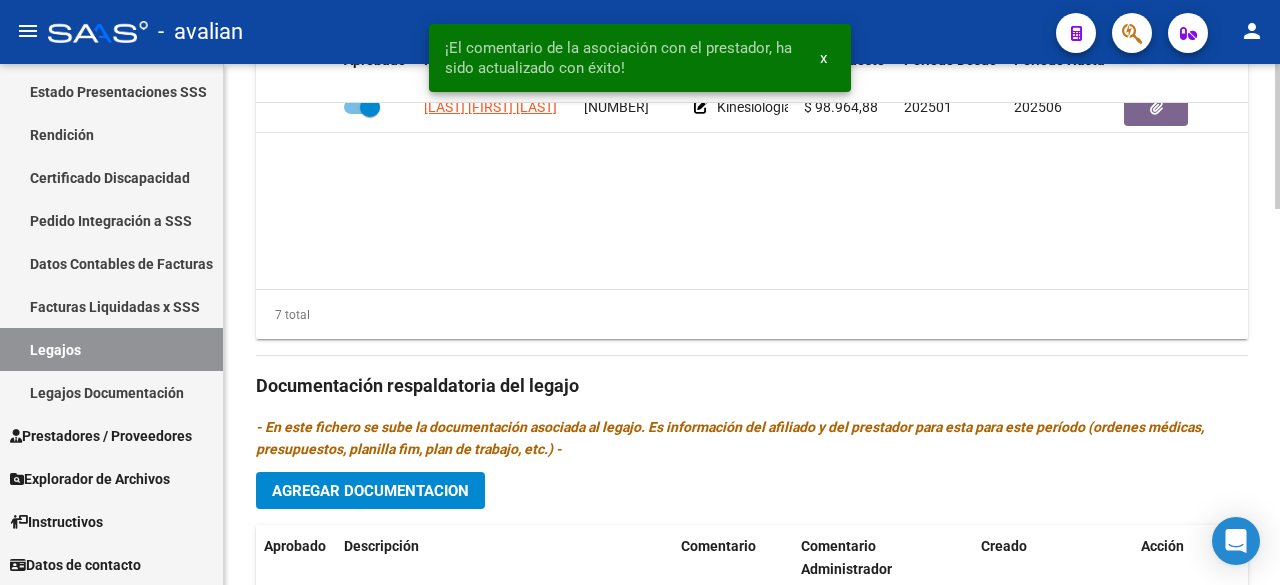 scroll, scrollTop: 0, scrollLeft: 0, axis: both 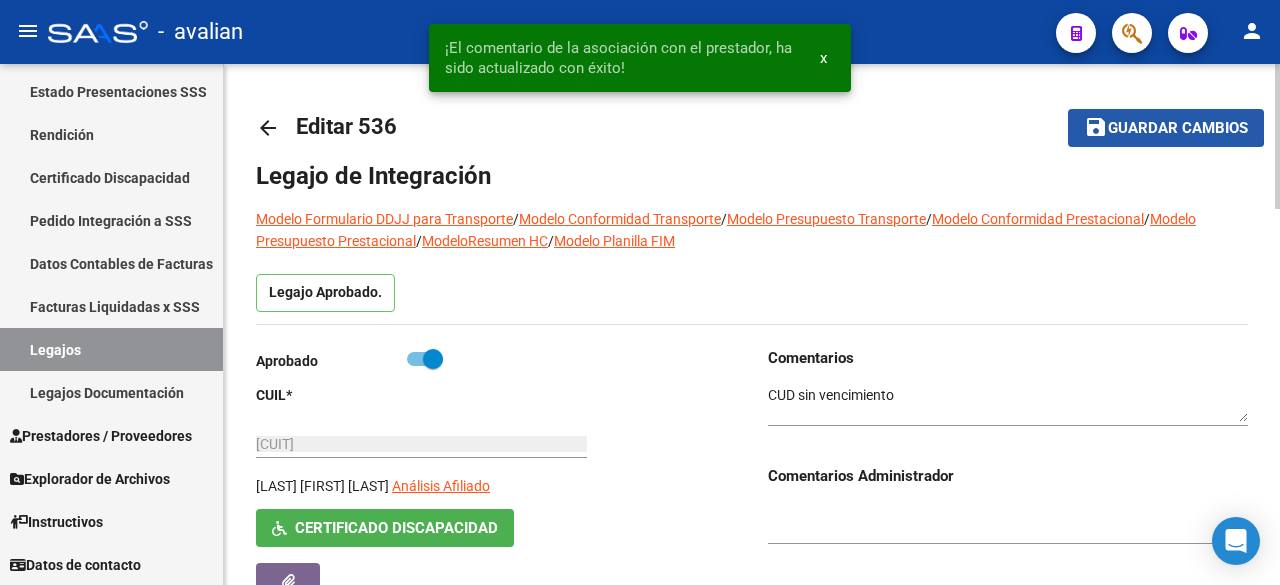 click on "Guardar cambios" 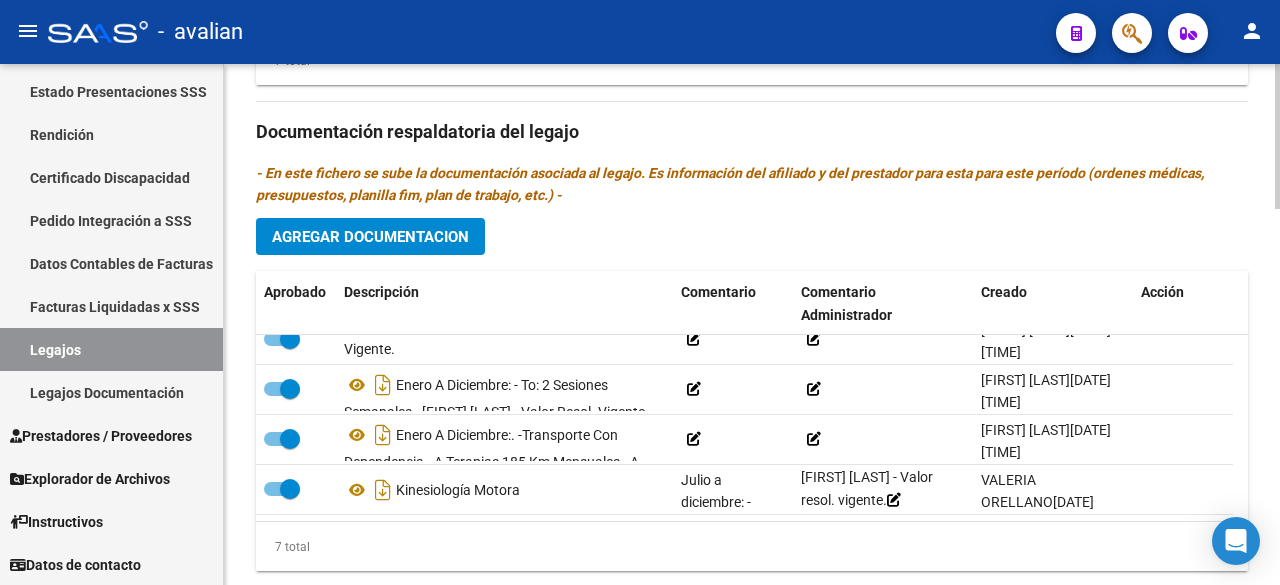 scroll, scrollTop: 1346, scrollLeft: 0, axis: vertical 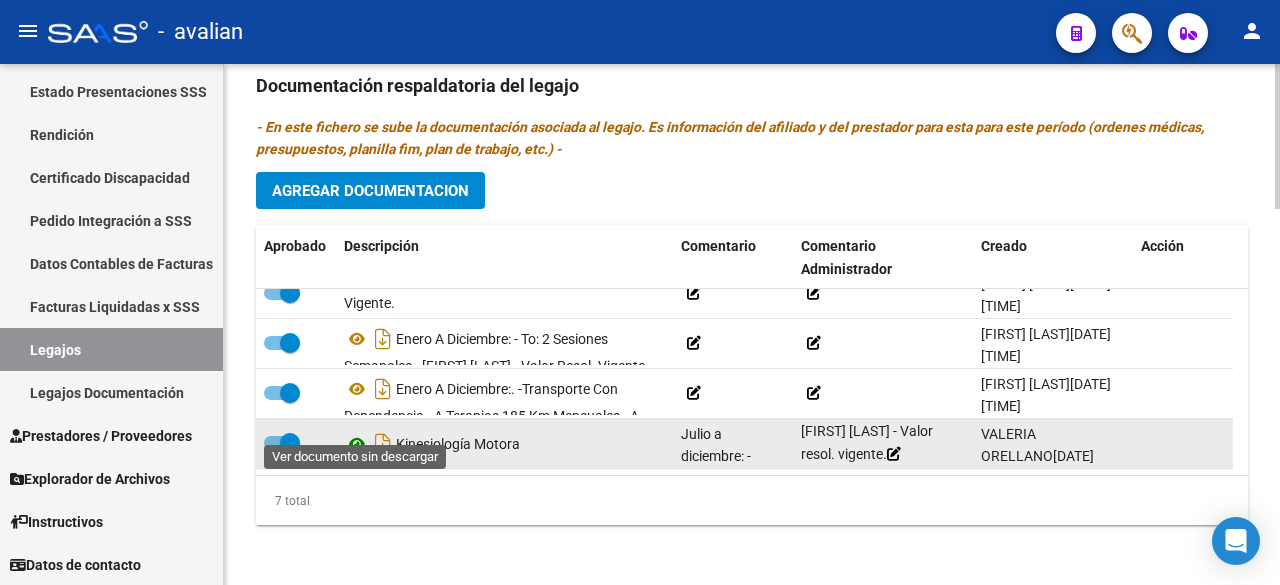 click 